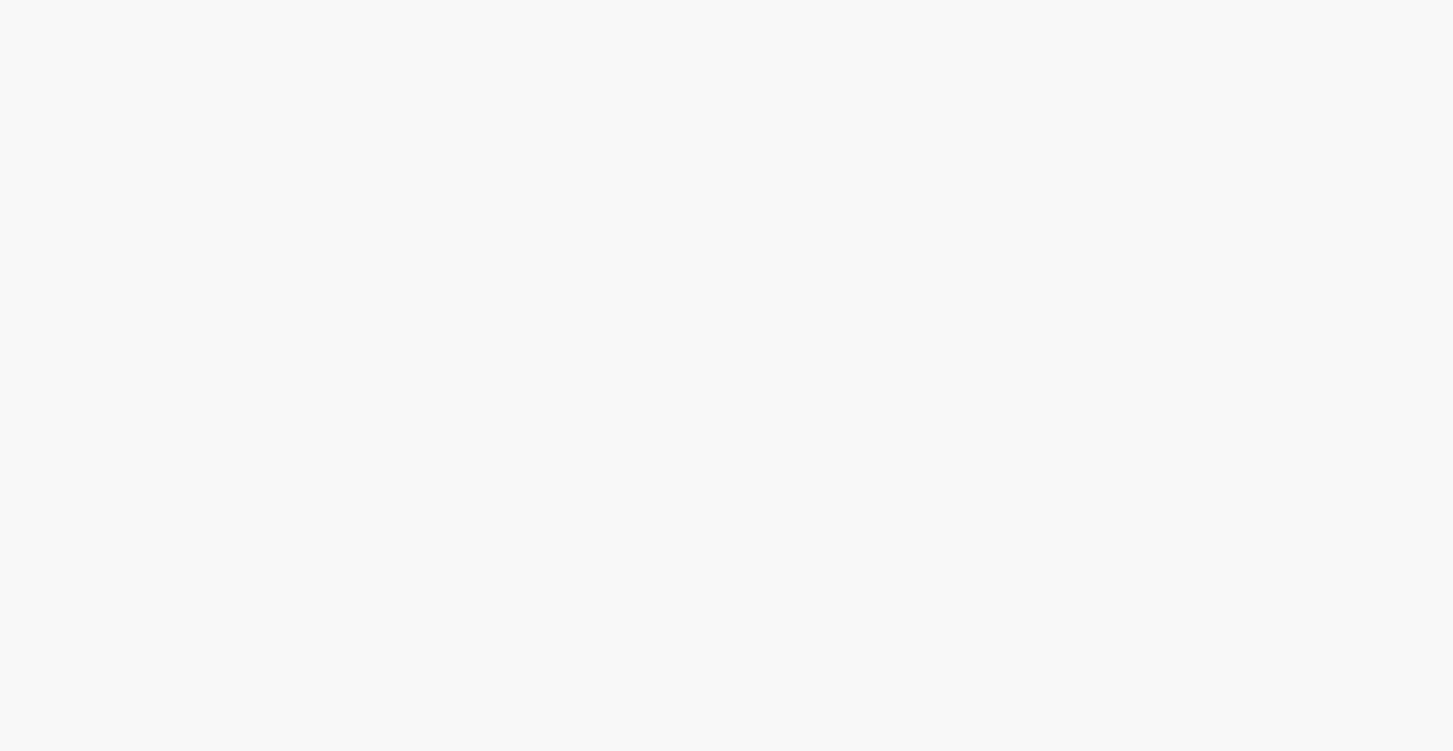scroll, scrollTop: 0, scrollLeft: 0, axis: both 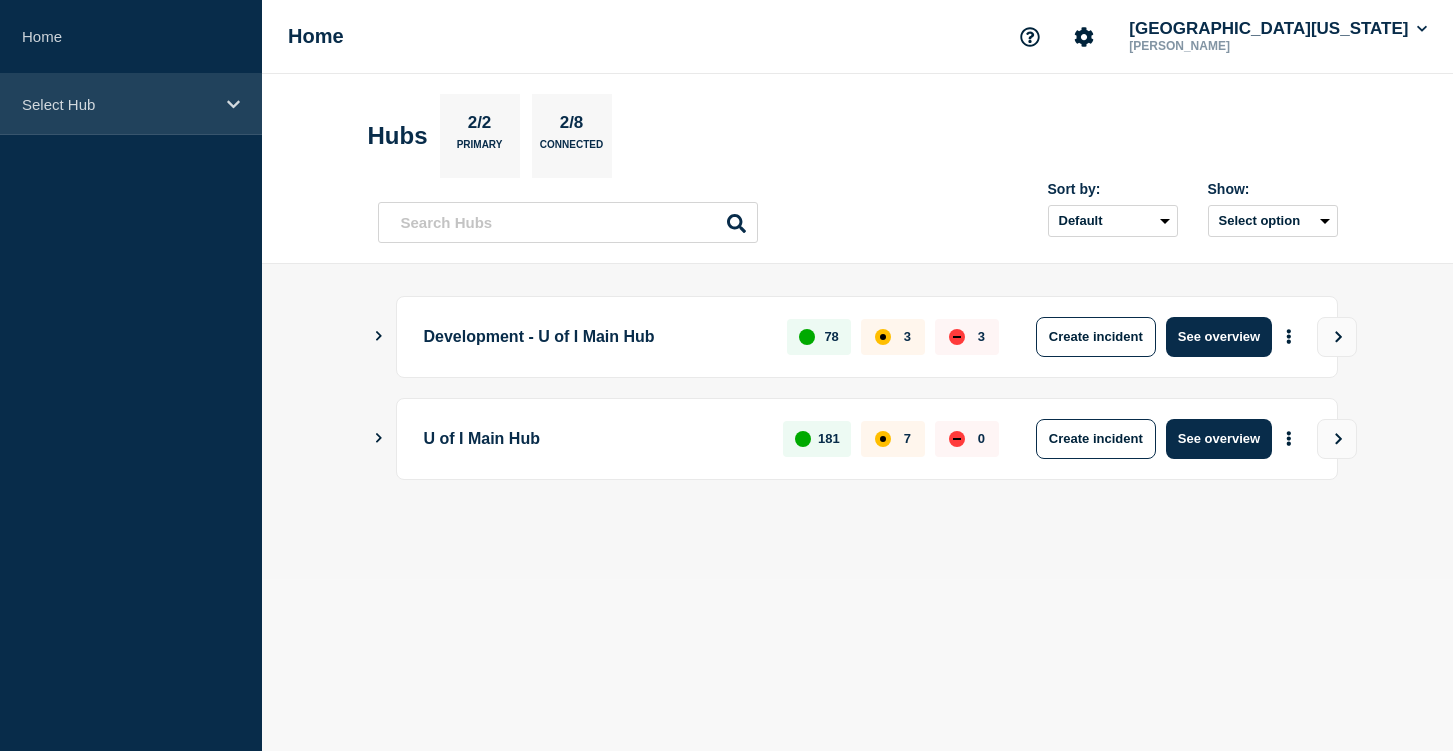 click 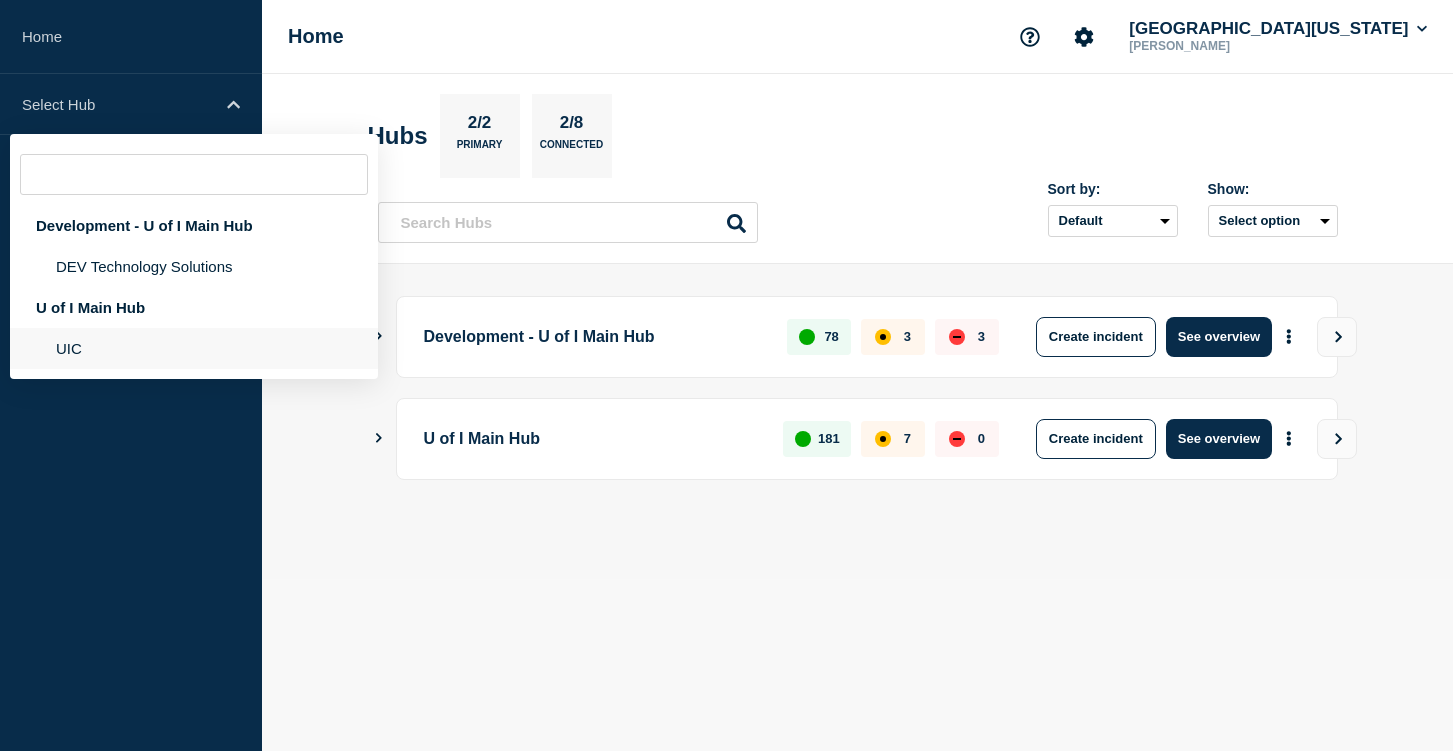 click on "UIC" 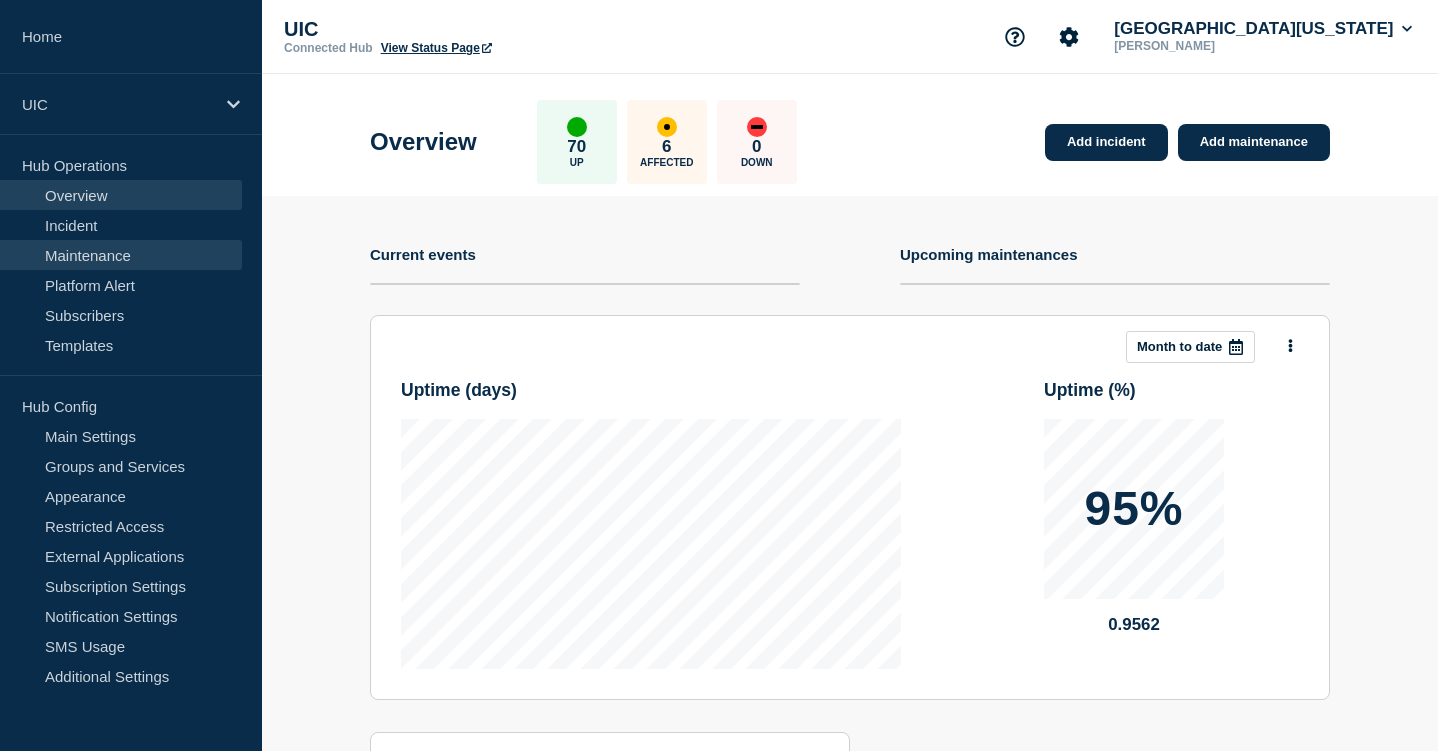 click on "Maintenance" at bounding box center (121, 255) 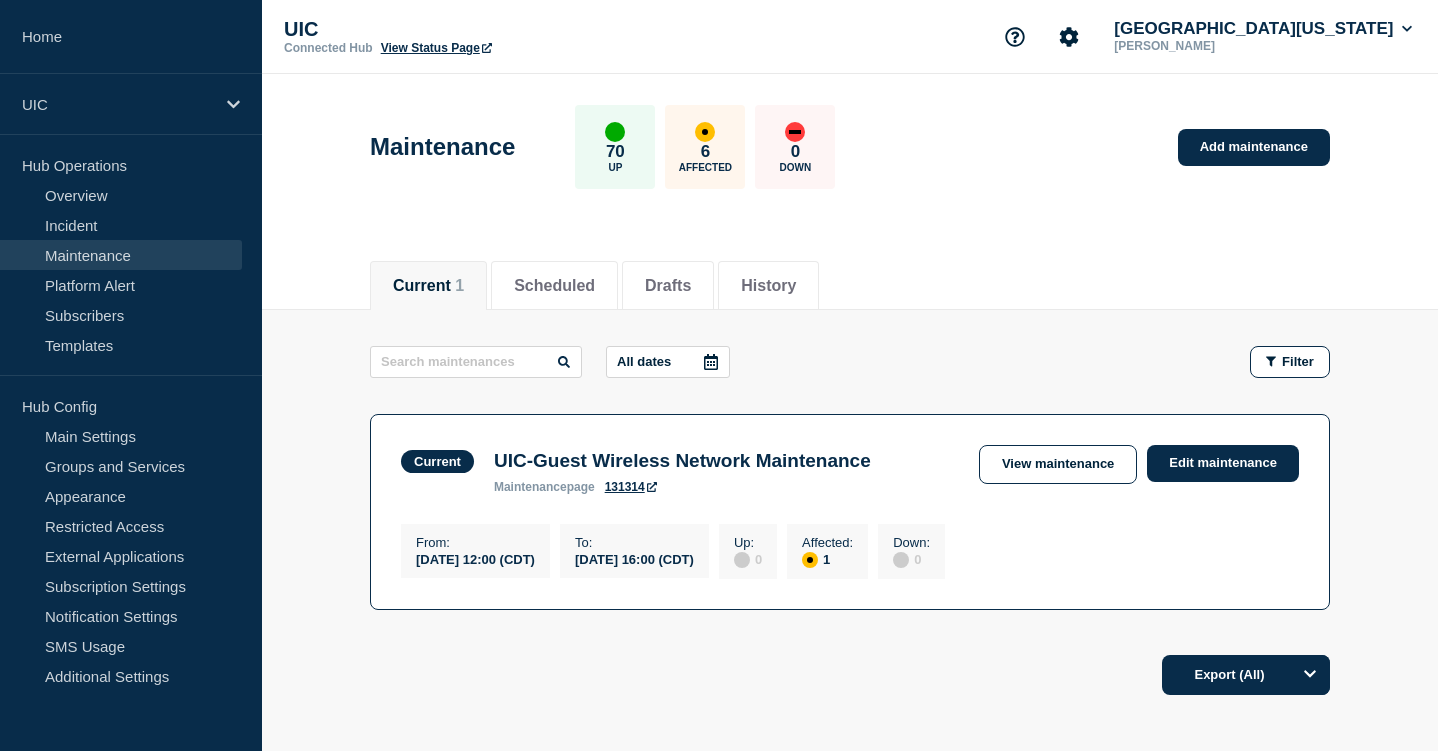 scroll, scrollTop: 0, scrollLeft: 0, axis: both 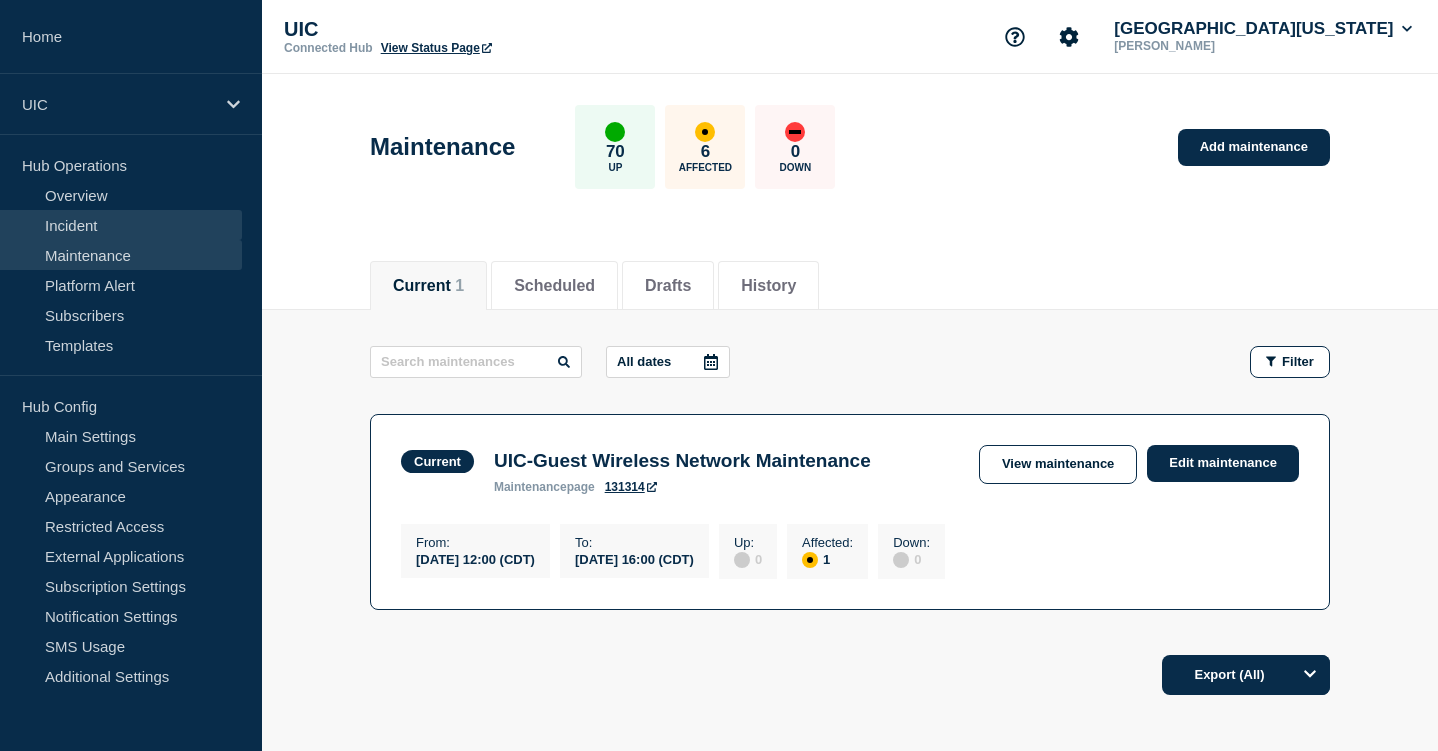 click on "Incident" at bounding box center (121, 225) 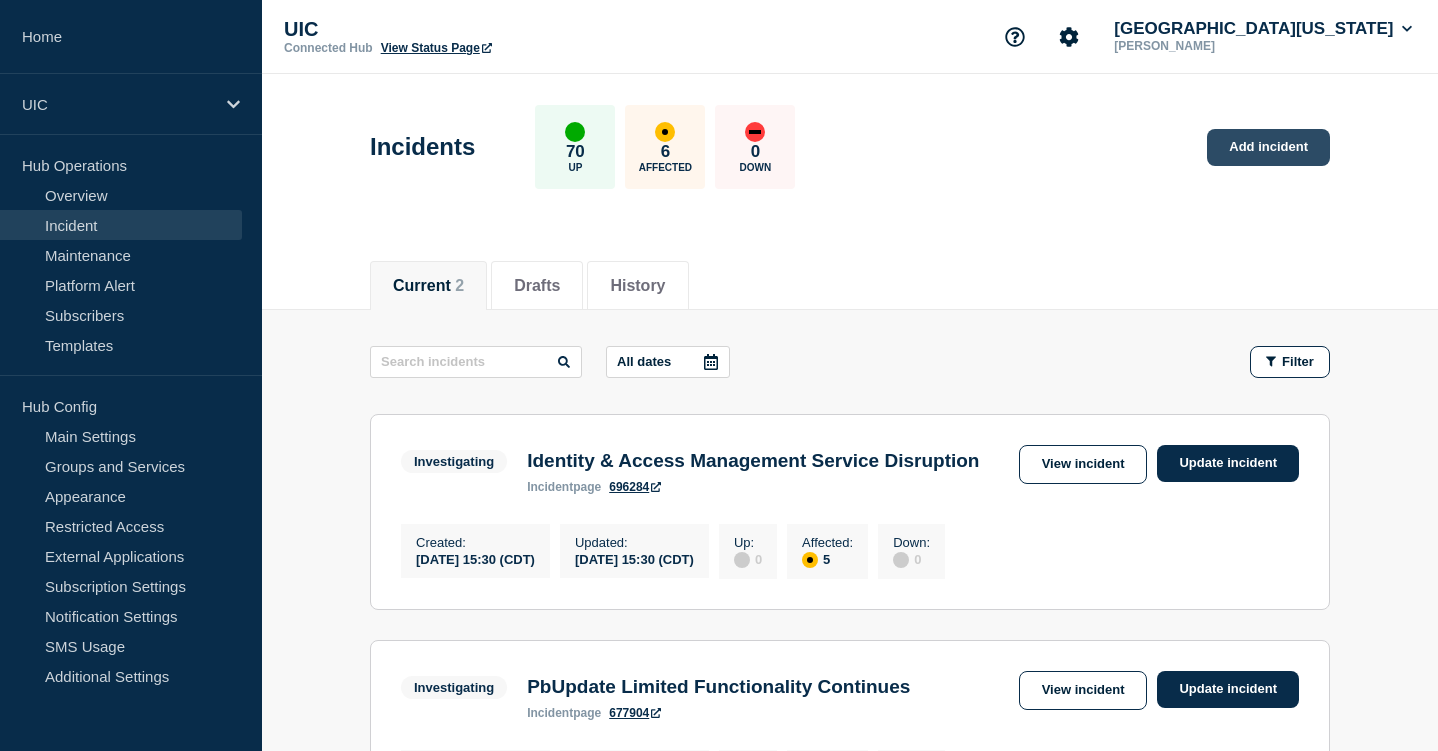 click on "Add incident" 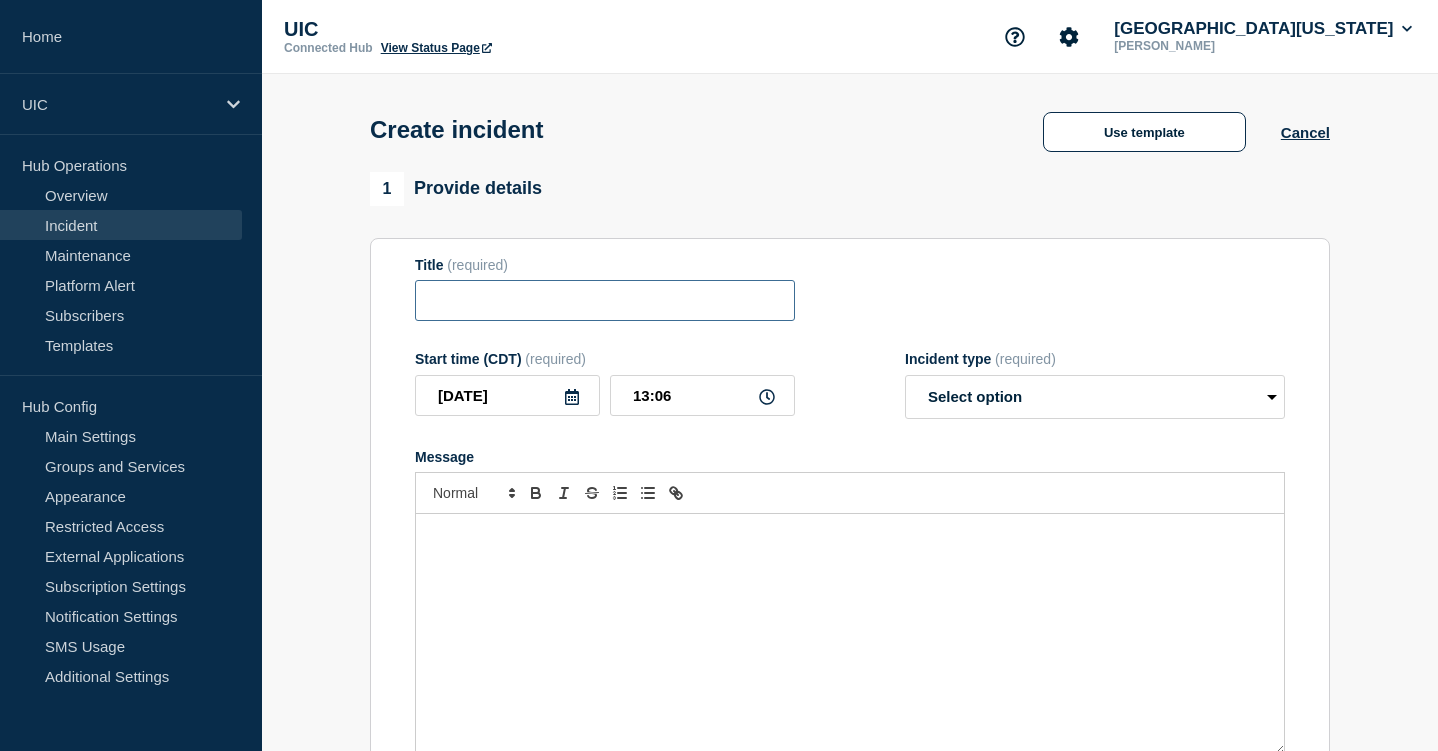 click at bounding box center [605, 300] 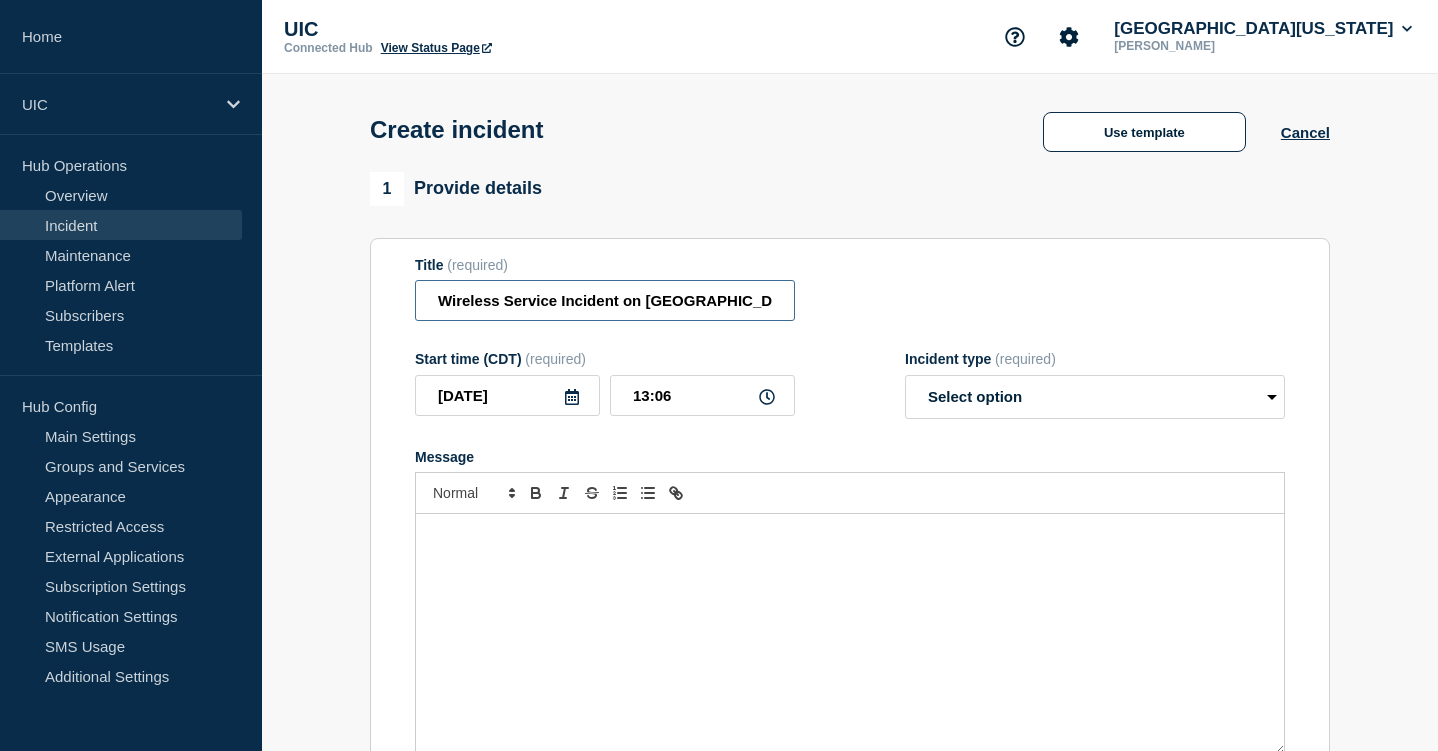 type on "Wireless Service Incident on [GEOGRAPHIC_DATA]" 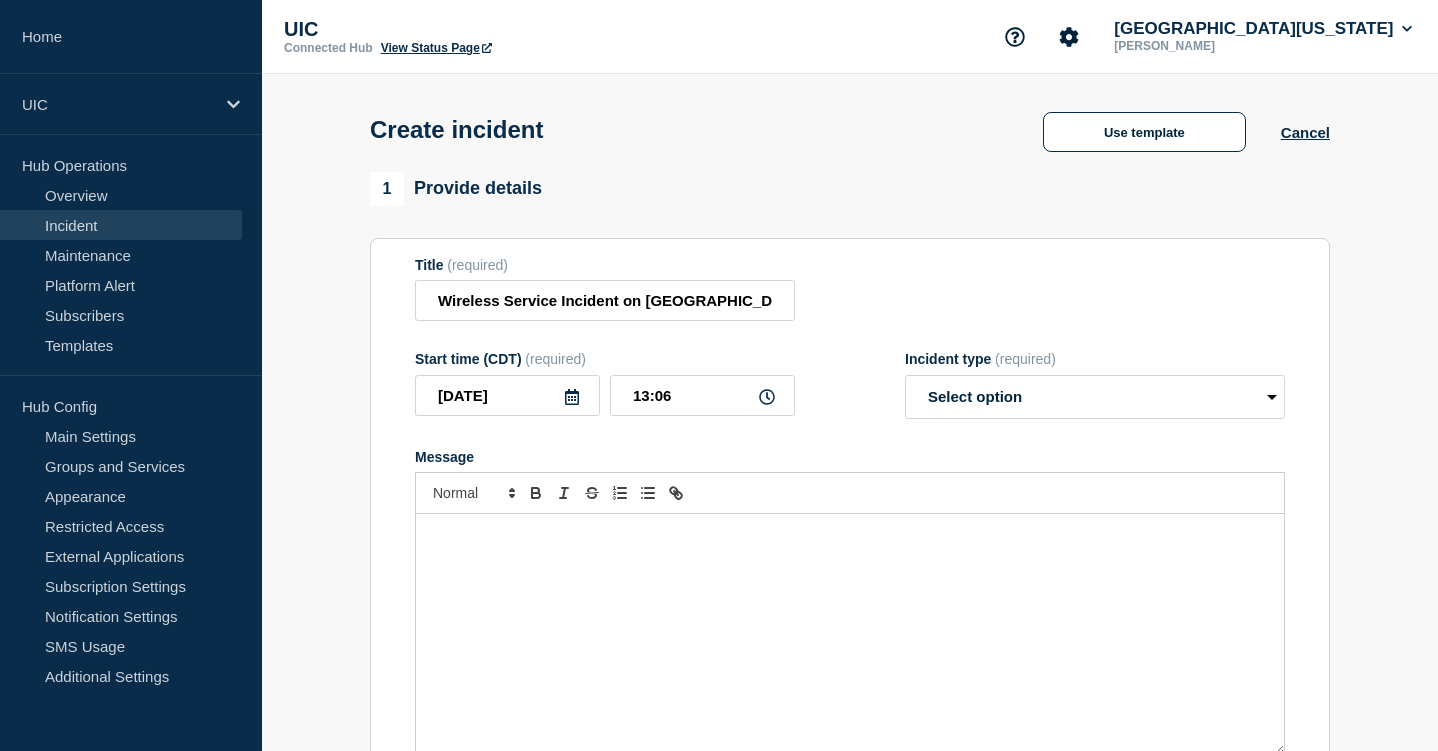 click on "Create incident Use template Cancel" at bounding box center [850, 123] 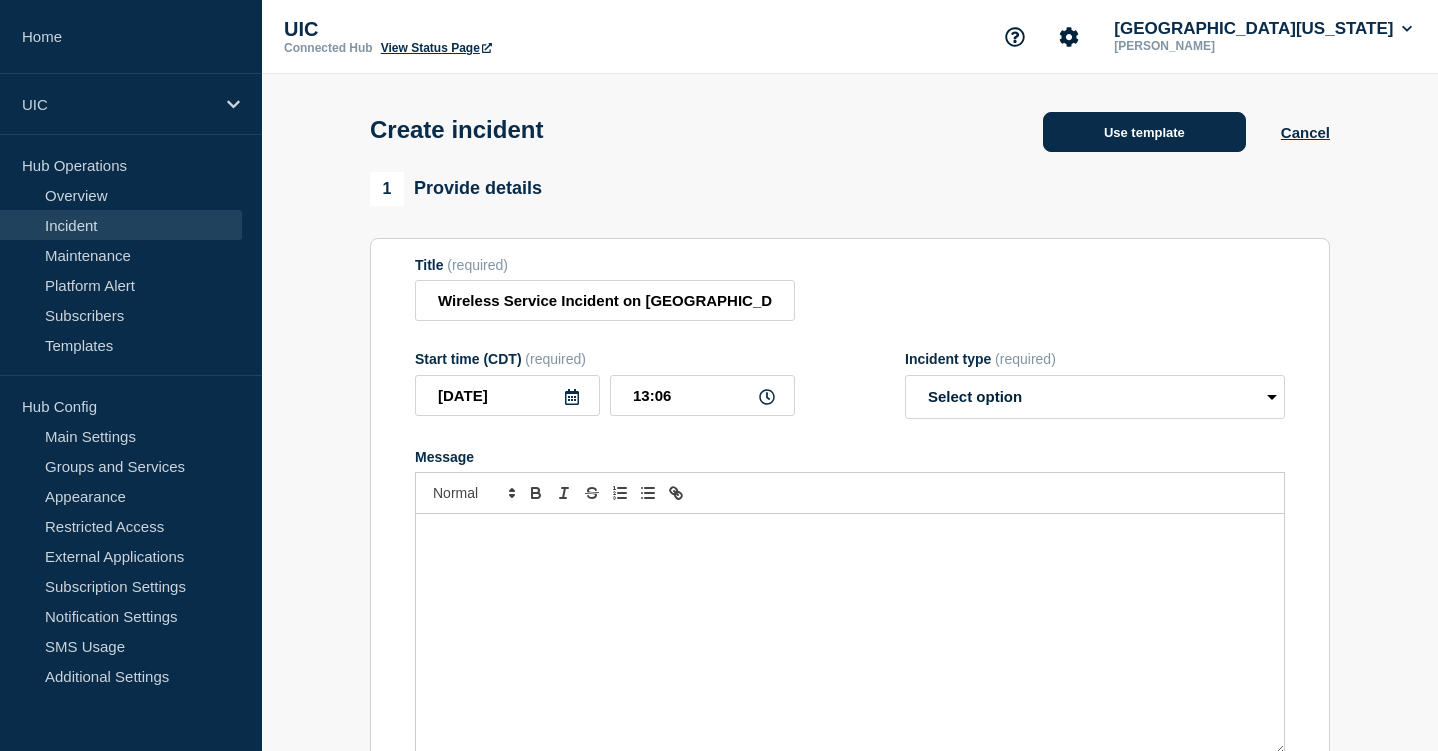 click on "Use template" at bounding box center (1144, 132) 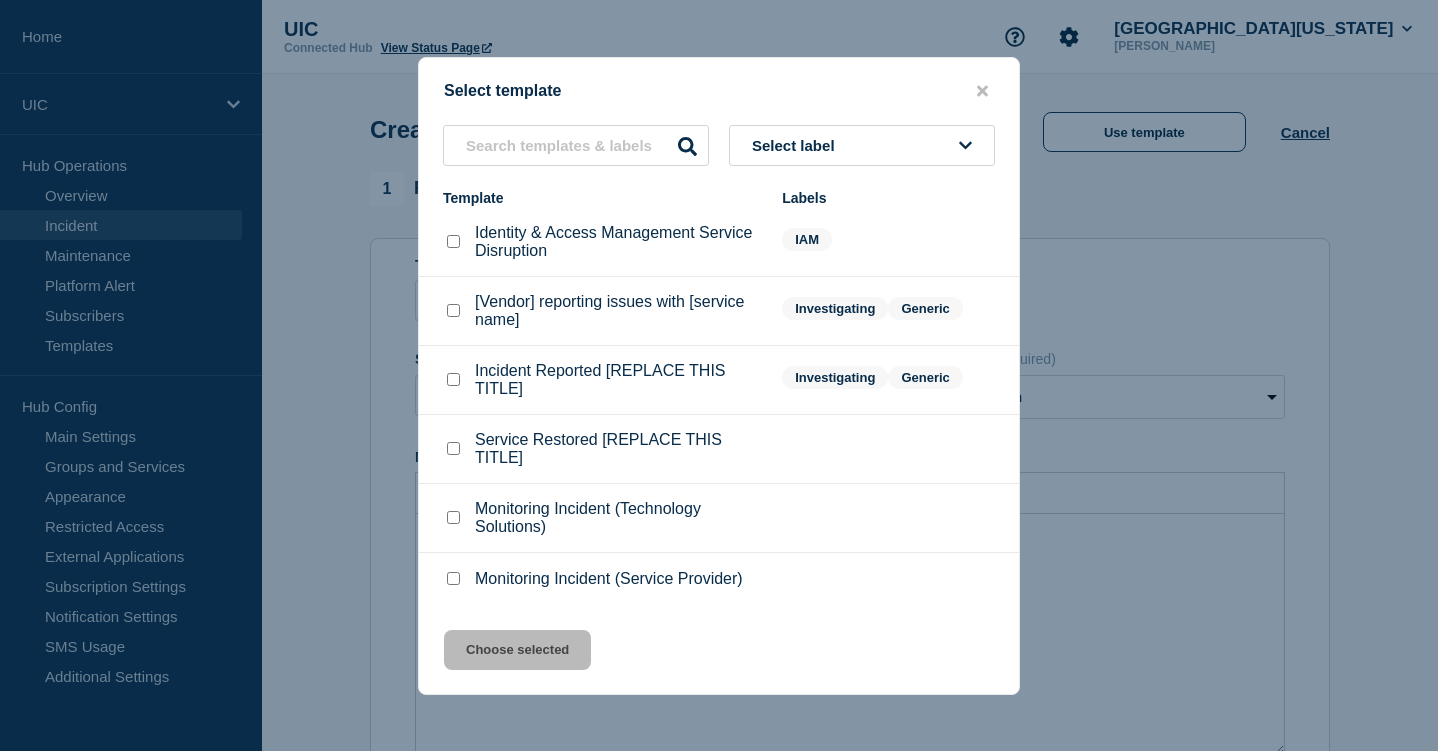 scroll, scrollTop: 26, scrollLeft: 0, axis: vertical 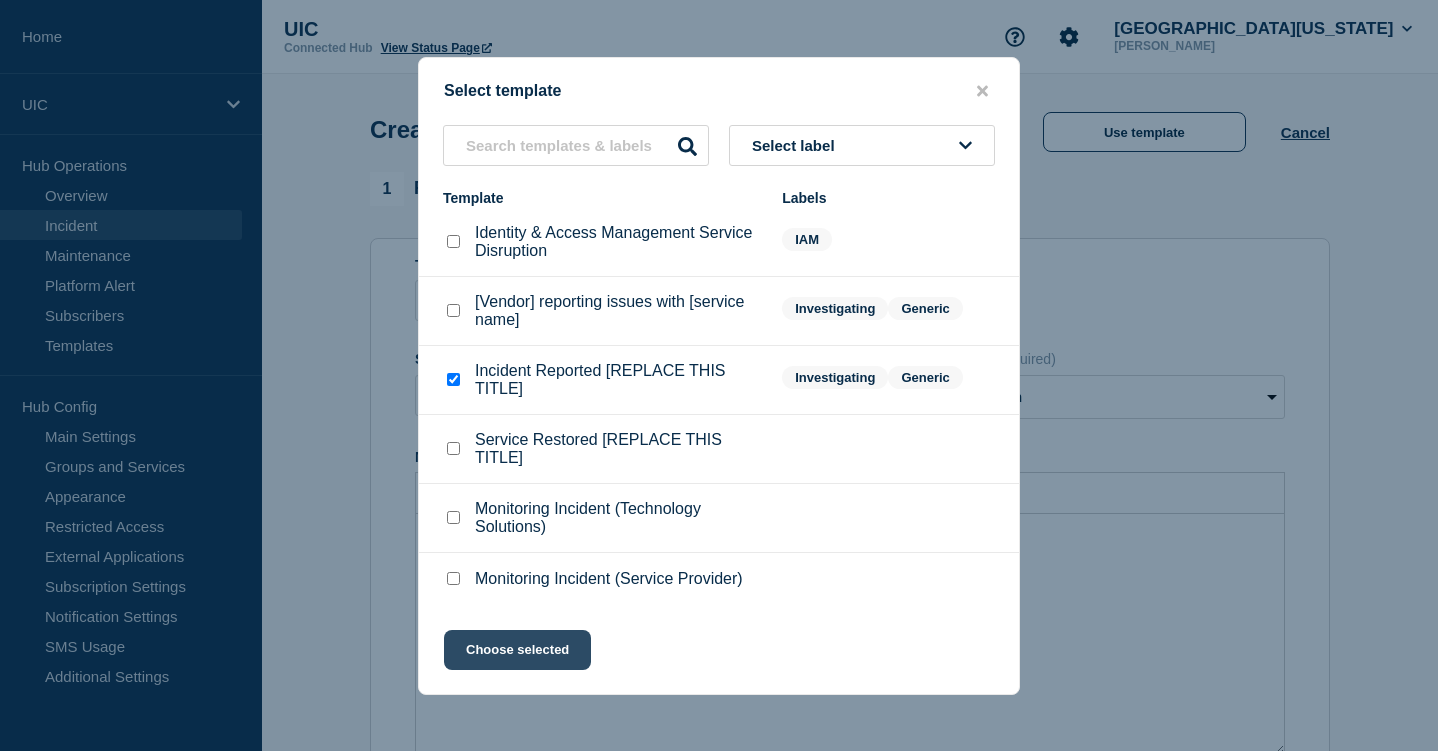 click on "Choose selected" 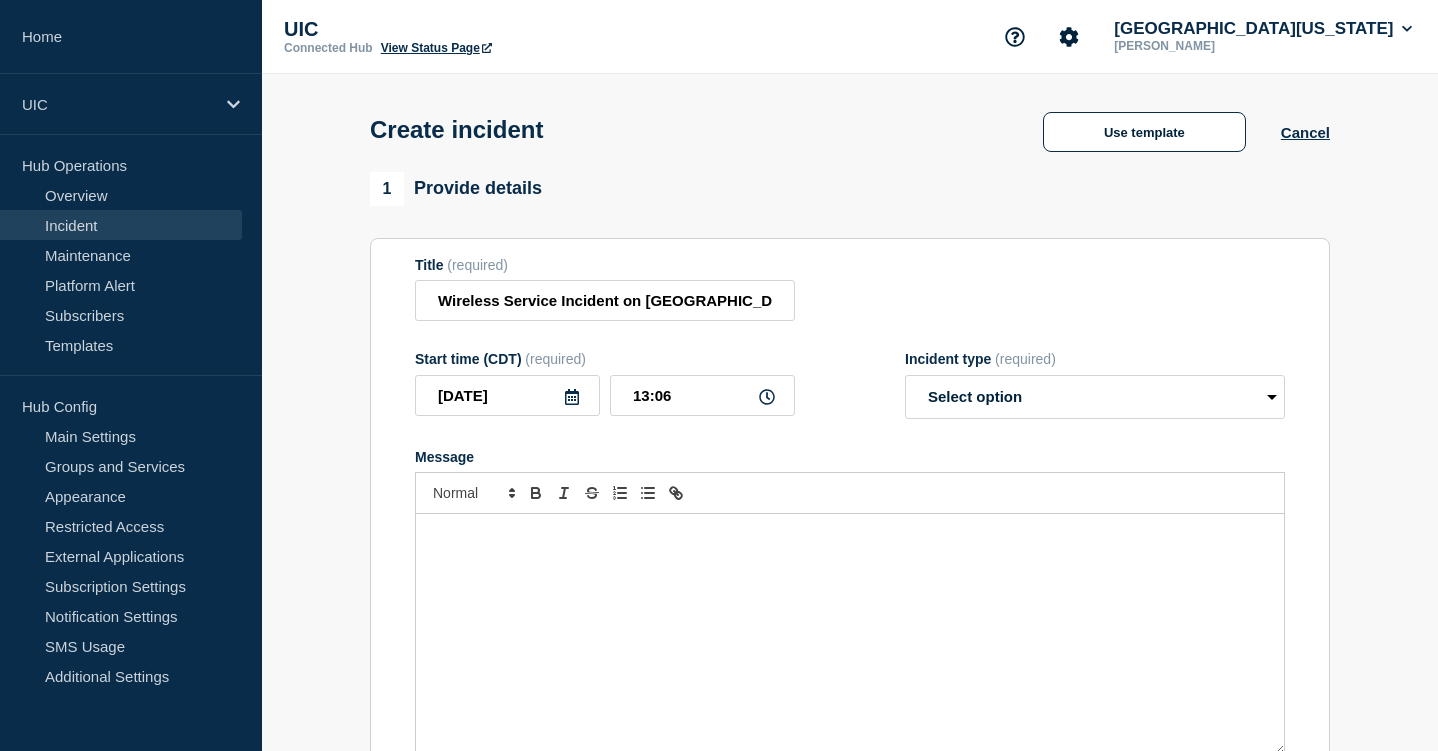 select on "investigating" 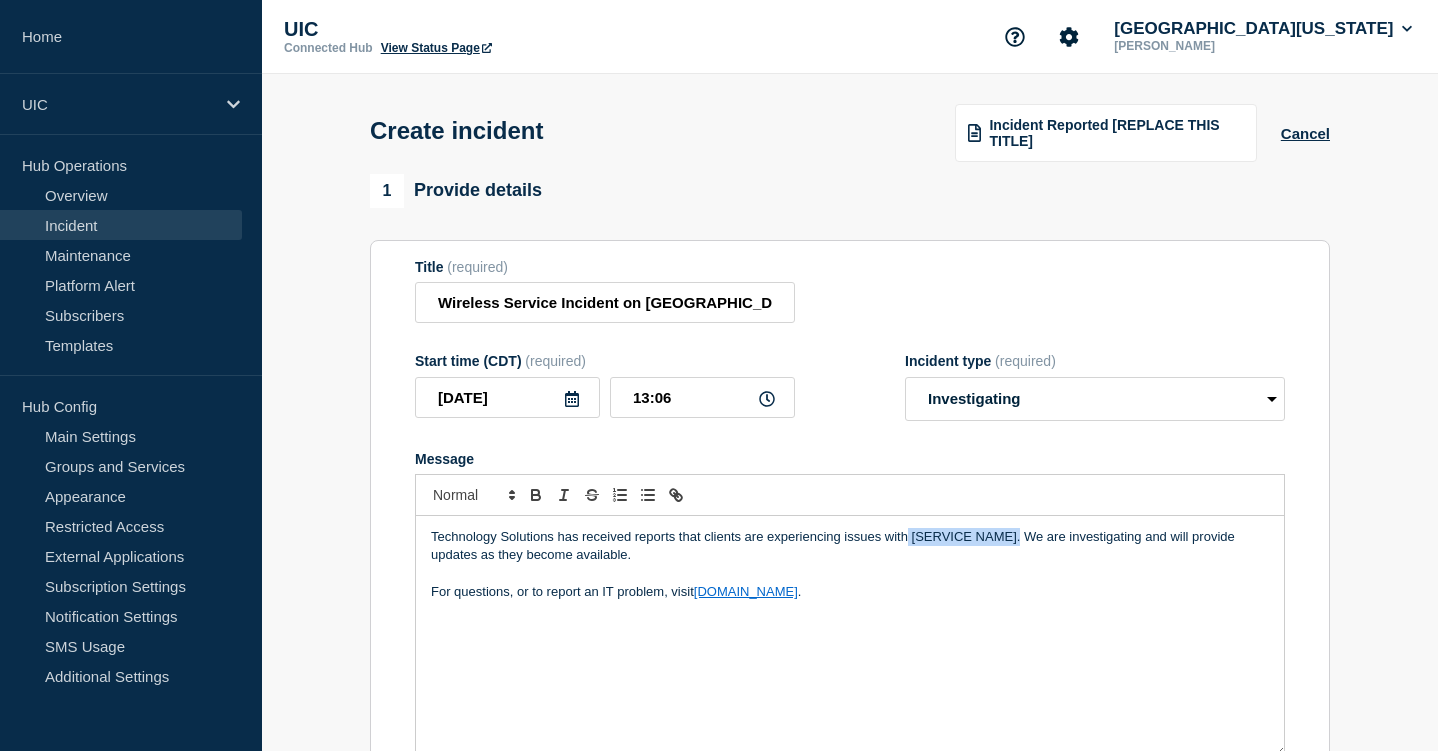 drag, startPoint x: 1020, startPoint y: 555, endPoint x: 908, endPoint y: 552, distance: 112.04017 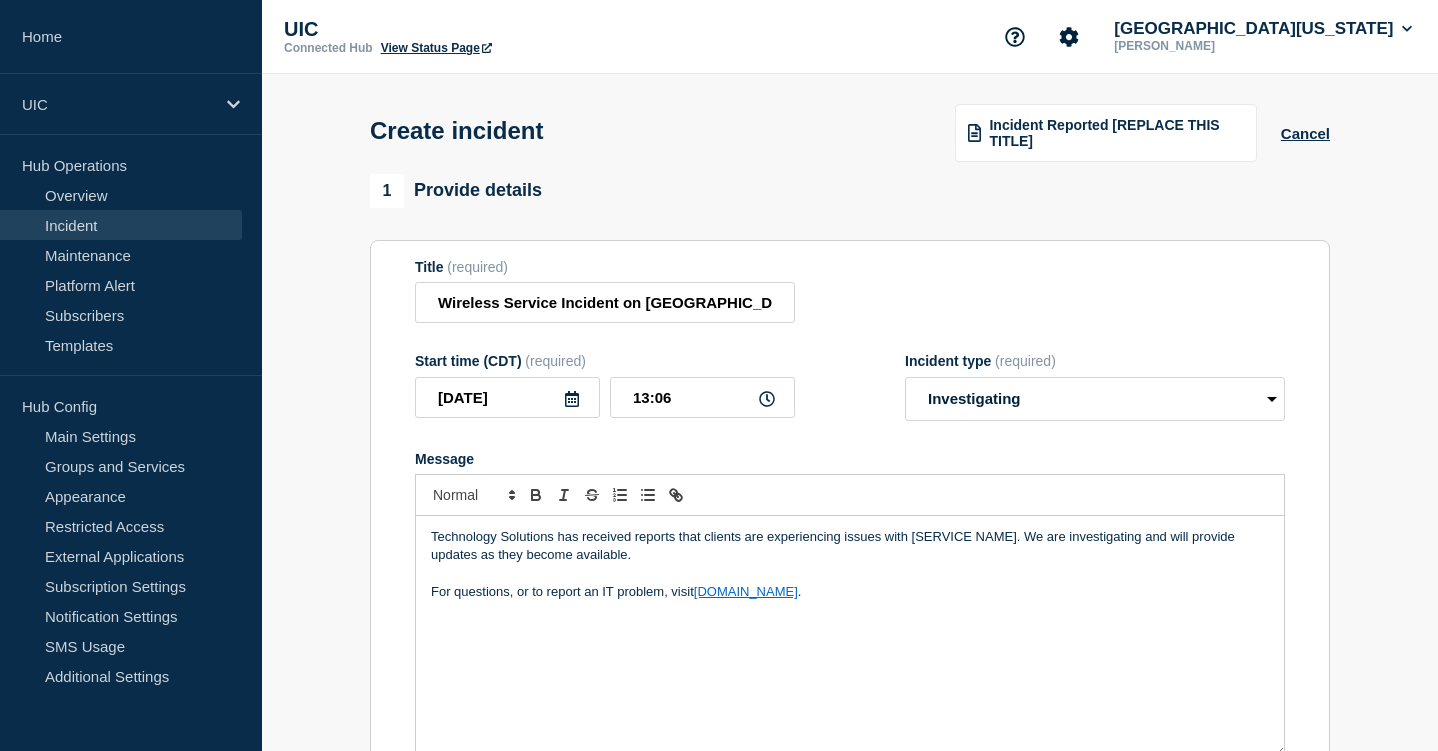 type 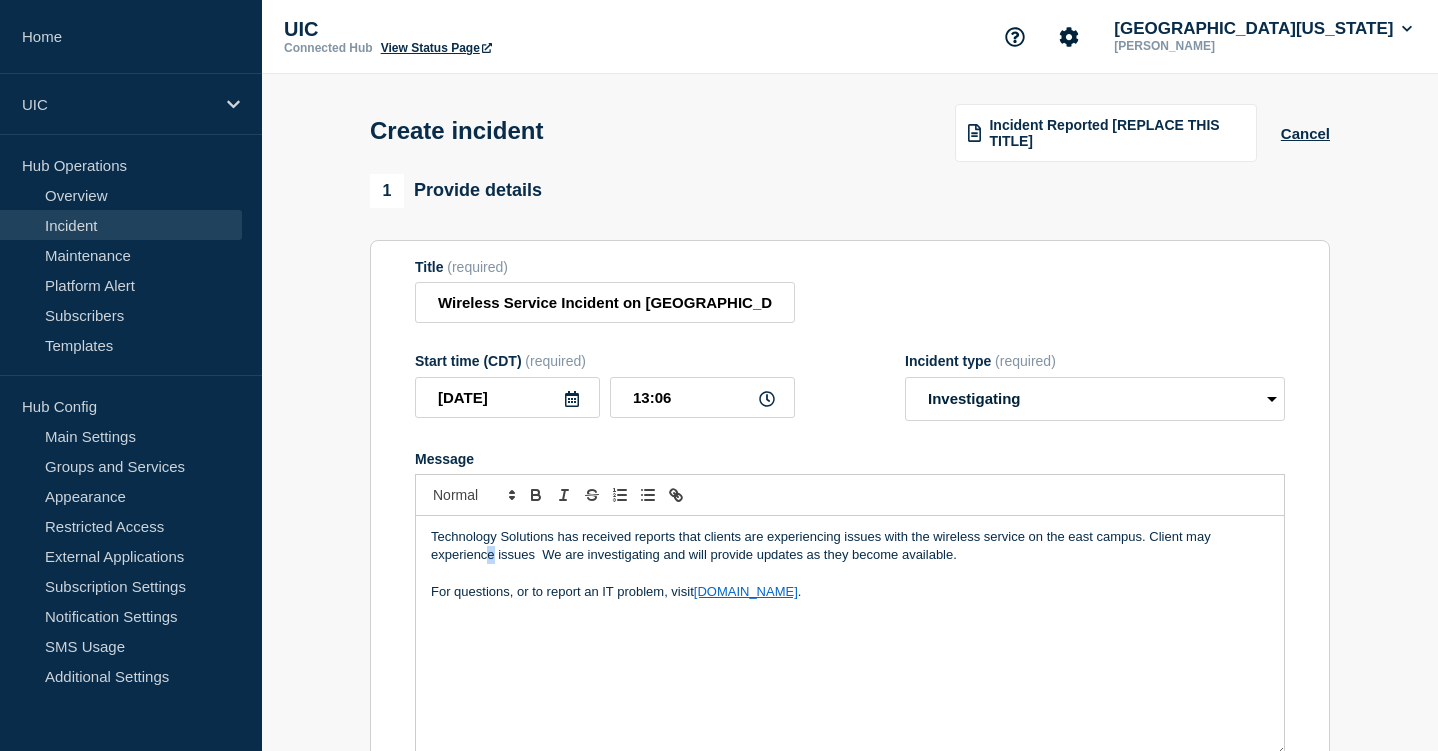 click on "Technology Solutions has received reports that clients are experiencing issues with the wireless service on the east campus. Client may experience issues  We are investigating and will provide updates as they become available." at bounding box center (850, 546) 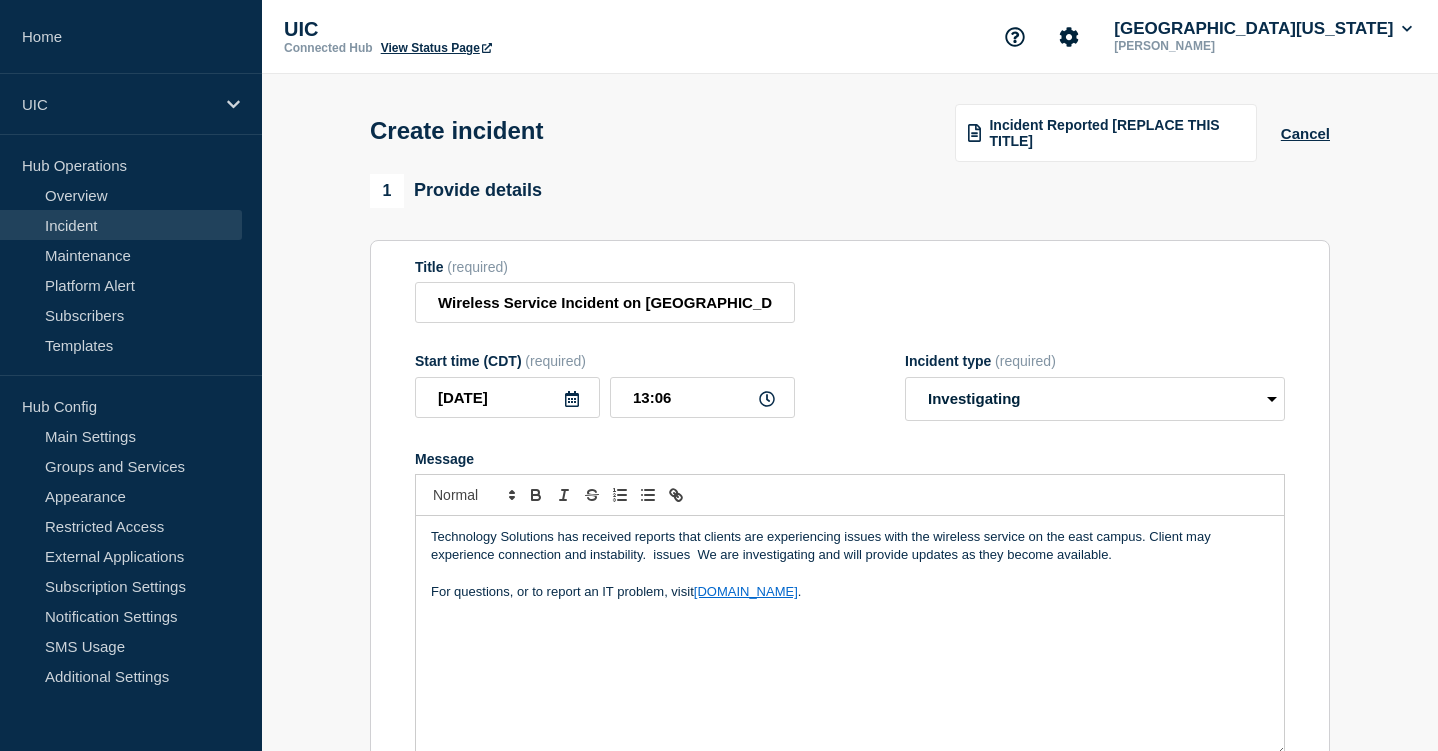 click on "Technology Solutions has received reports that clients are experiencing issues with the wireless service on the east campus. Client may experience connection and instability.  issues  We are investigating and will provide updates as they become available." at bounding box center (850, 546) 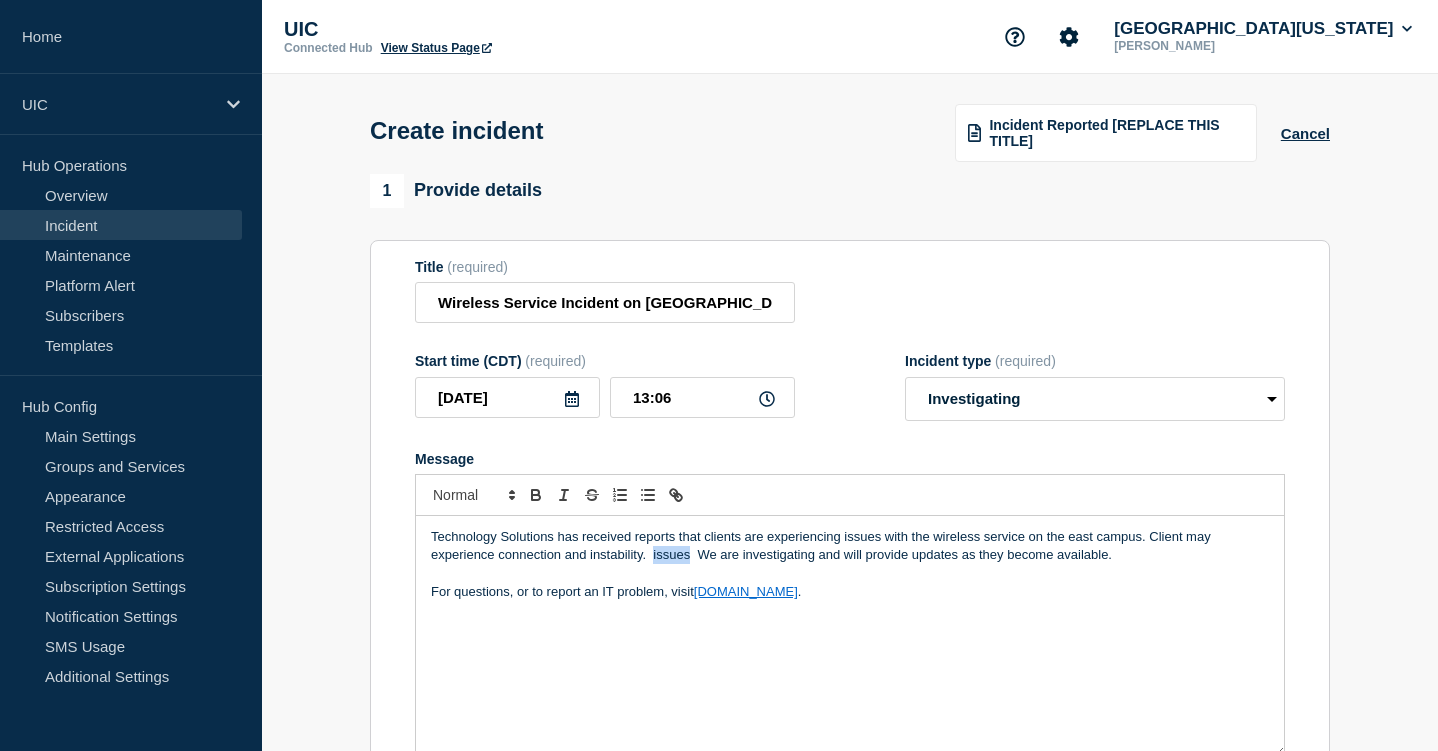 click on "Technology Solutions has received reports that clients are experiencing issues with the wireless service on the east campus. Client may experience connection and instability.  issues  We are investigating and will provide updates as they become available." at bounding box center [850, 546] 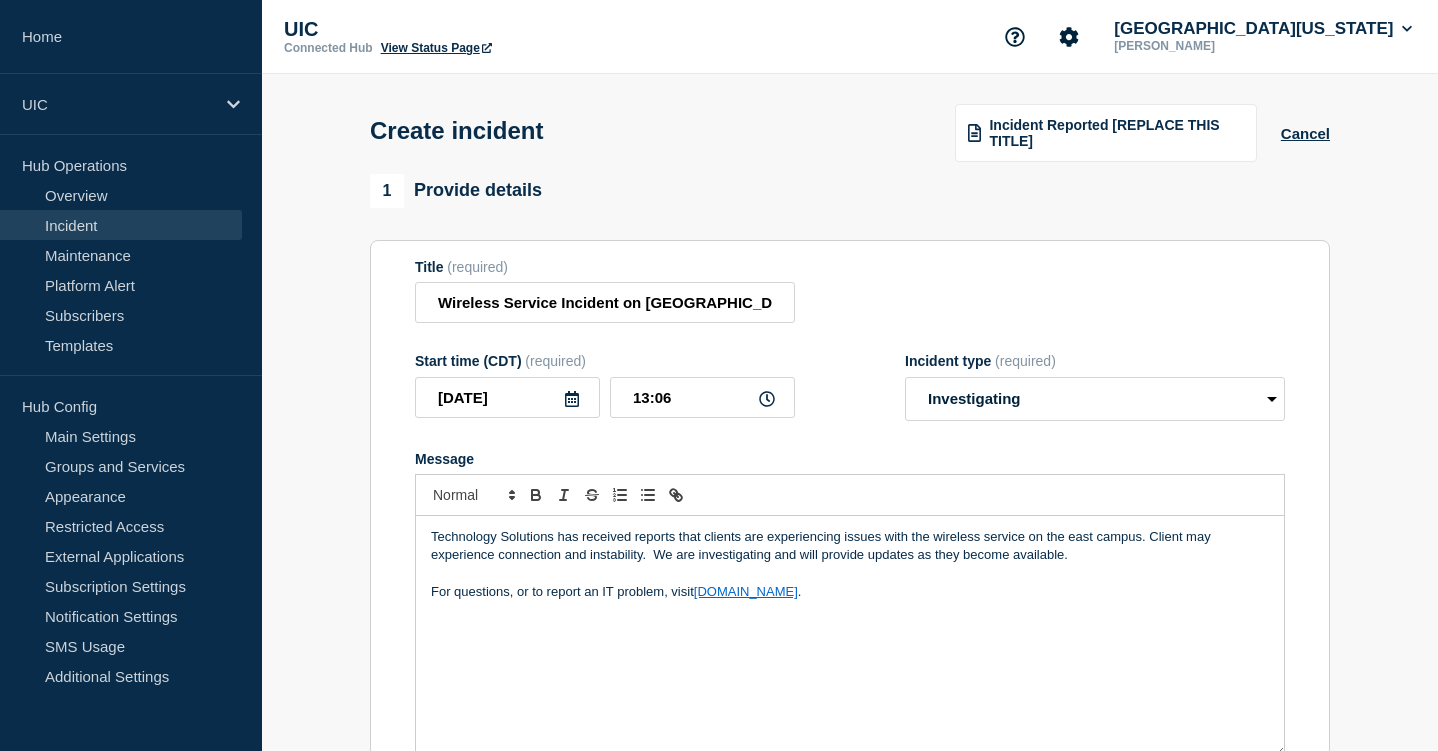 click on "For questions, or to report an IT problem, visit  [DOMAIN_NAME] ." at bounding box center [850, 592] 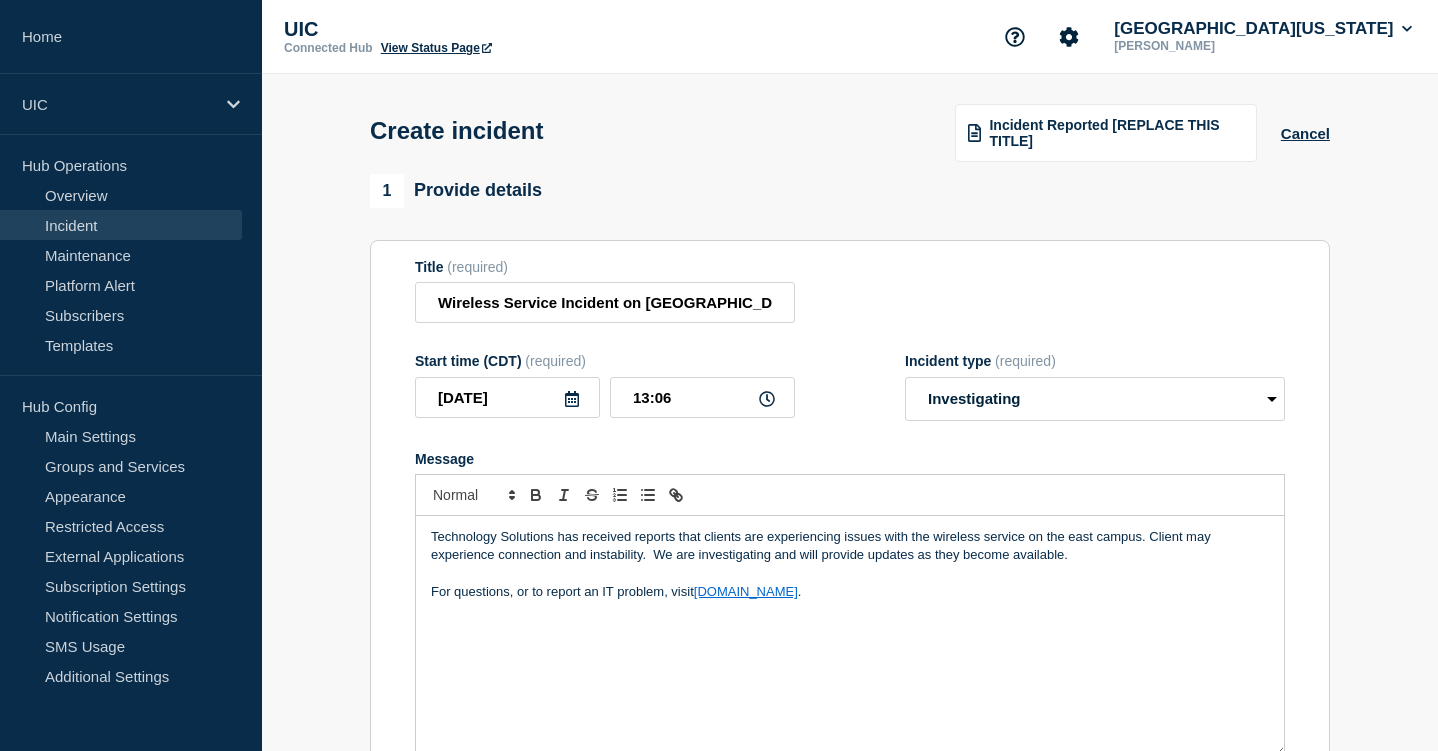 scroll, scrollTop: 27, scrollLeft: 0, axis: vertical 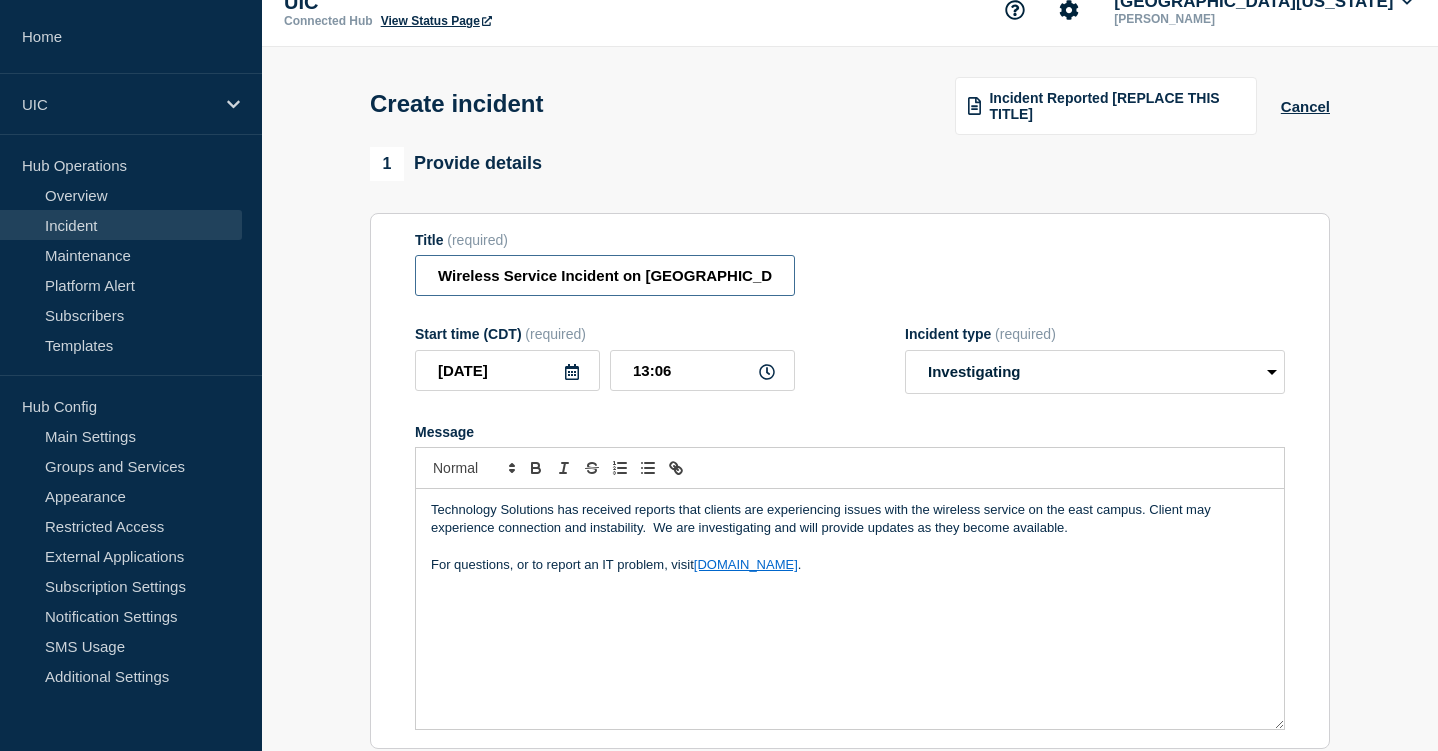 click on "Wireless Service Incident on [GEOGRAPHIC_DATA]" at bounding box center [605, 275] 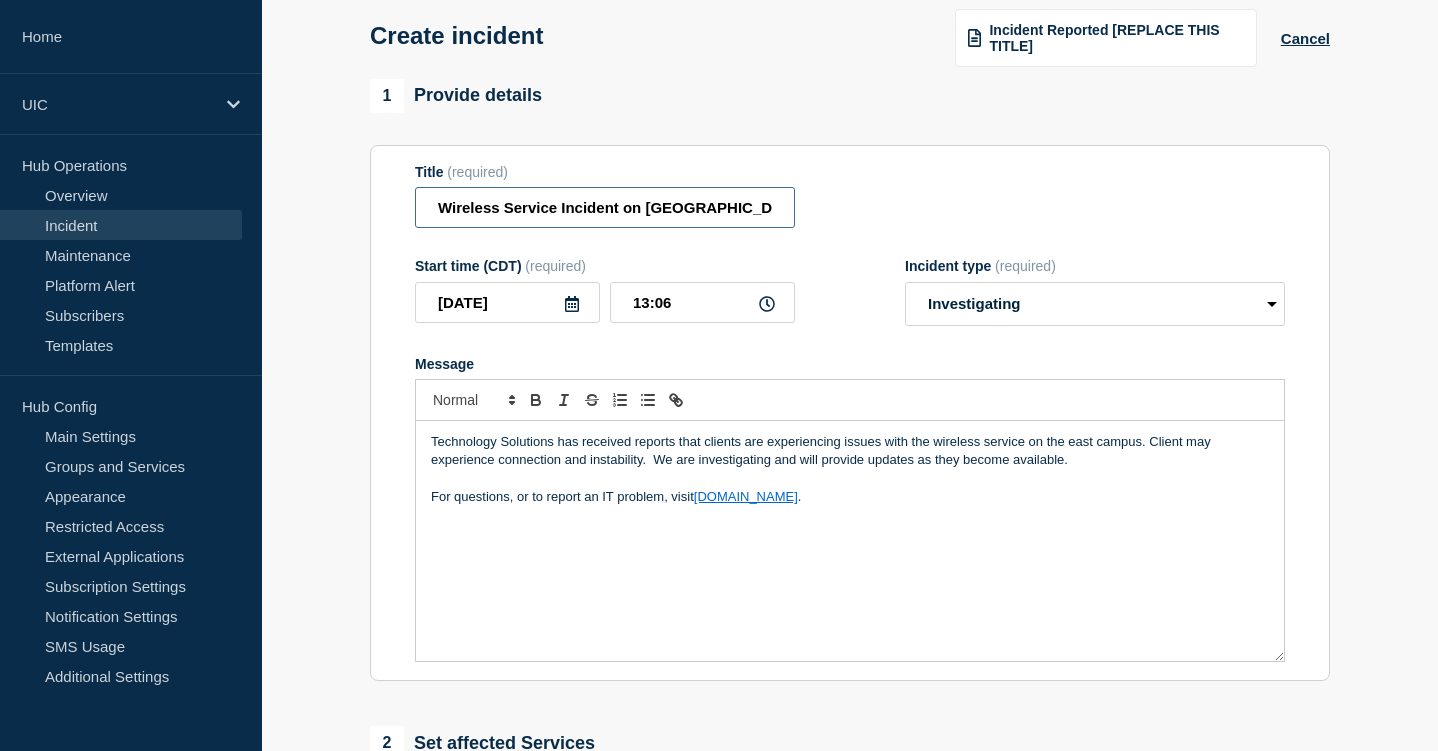 scroll, scrollTop: 117, scrollLeft: 0, axis: vertical 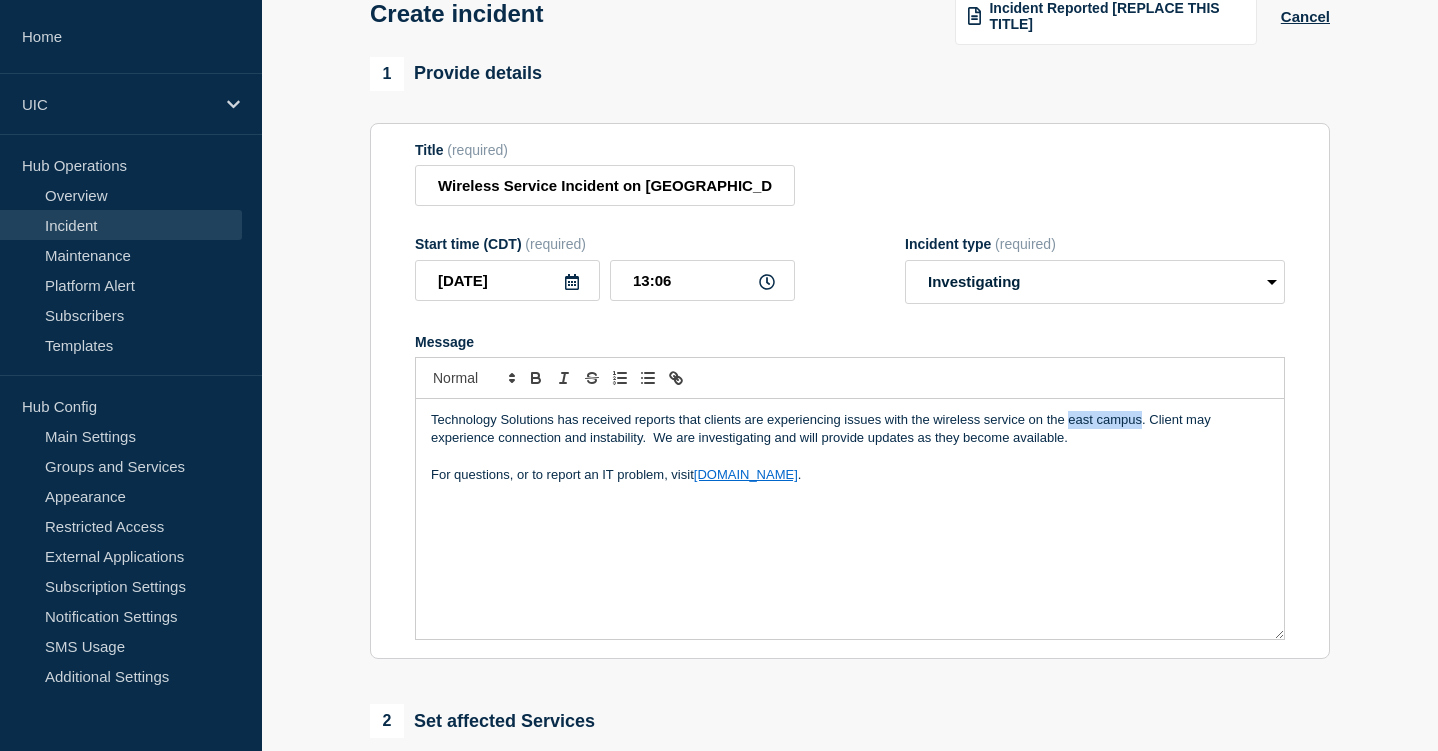 drag, startPoint x: 1141, startPoint y: 440, endPoint x: 1070, endPoint y: 437, distance: 71.063354 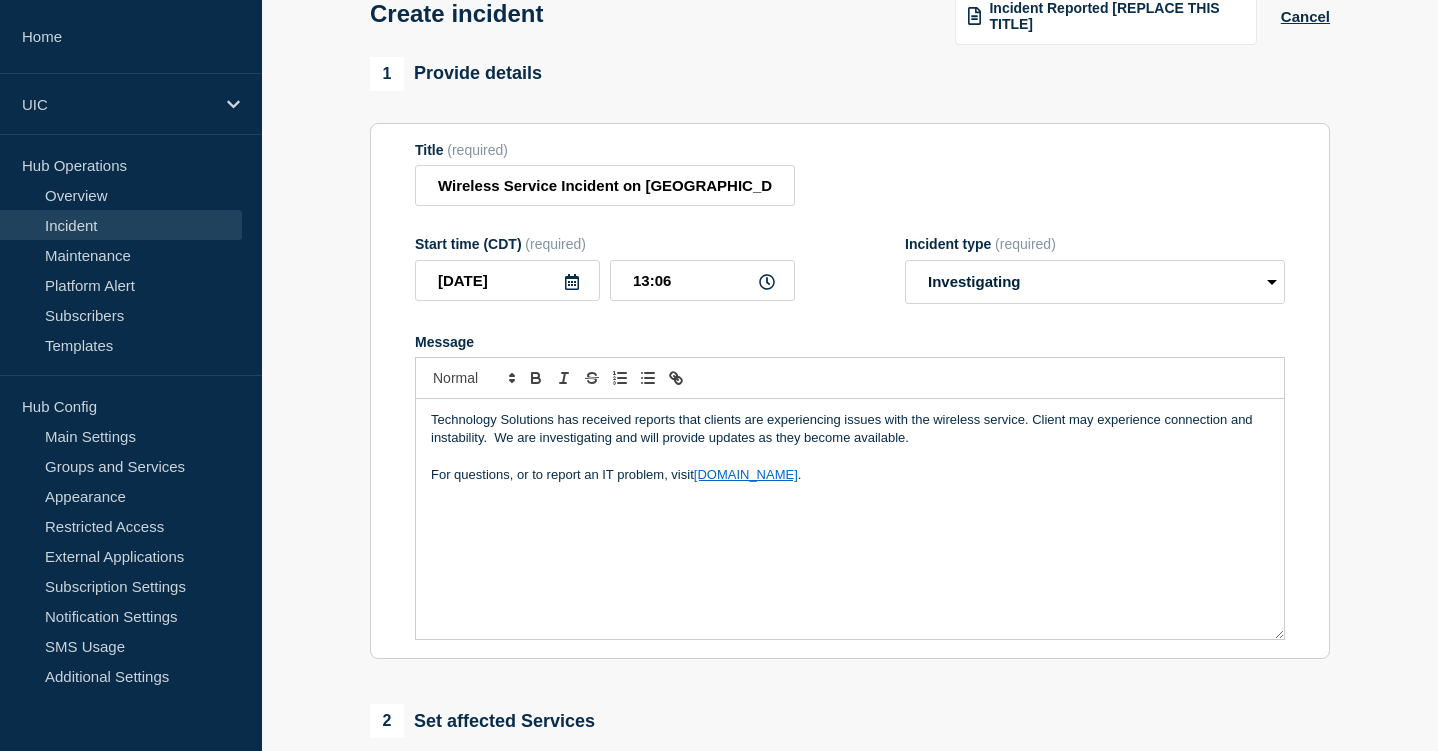 click on "Technology Solutions has received reports that clients are experiencing issues with the wireless service. Client may experience connection and instability.  We are investigating and will provide updates as they become available." at bounding box center (850, 429) 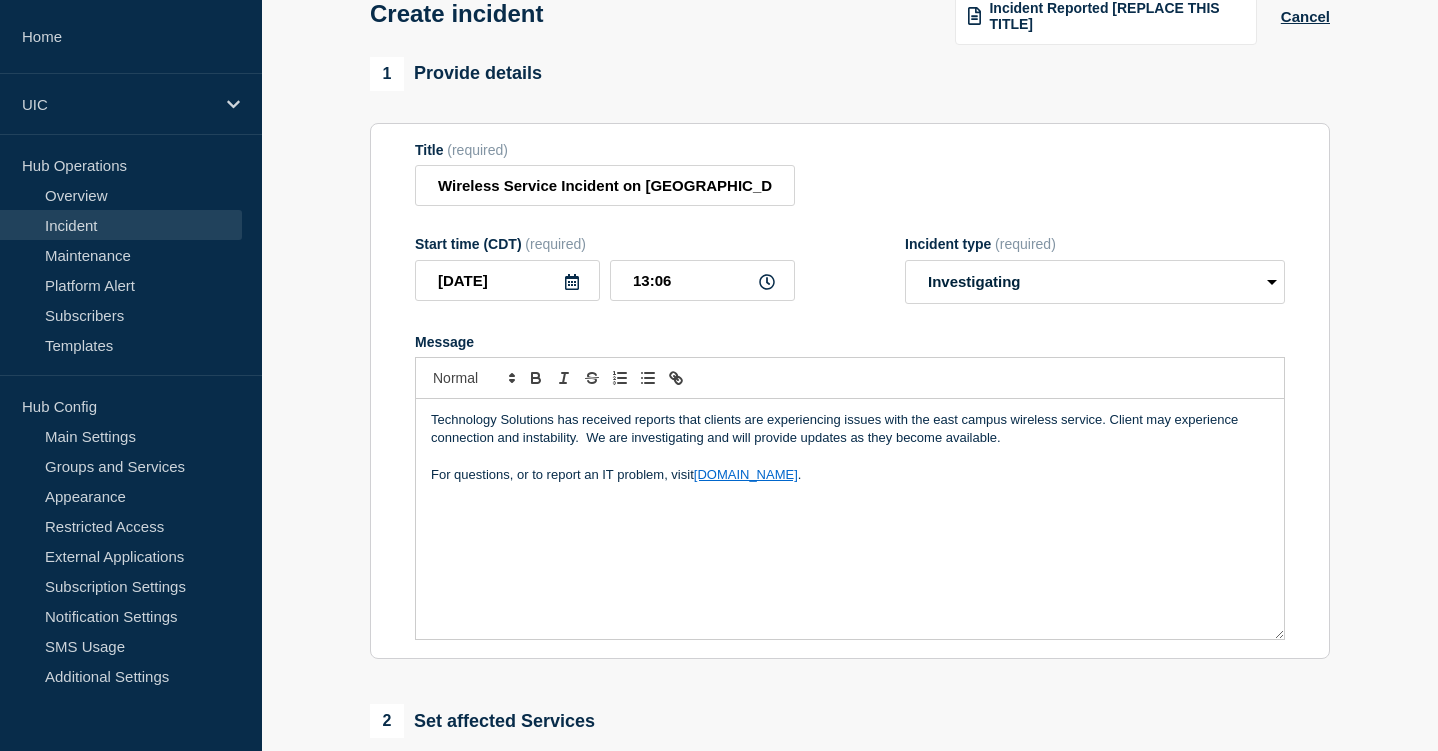 click on "Technology Solutions has received reports that clients are experiencing issues with the east campus wireless service. Client may experience connection and instability.  We are investigating and will provide updates as they become available." at bounding box center [850, 429] 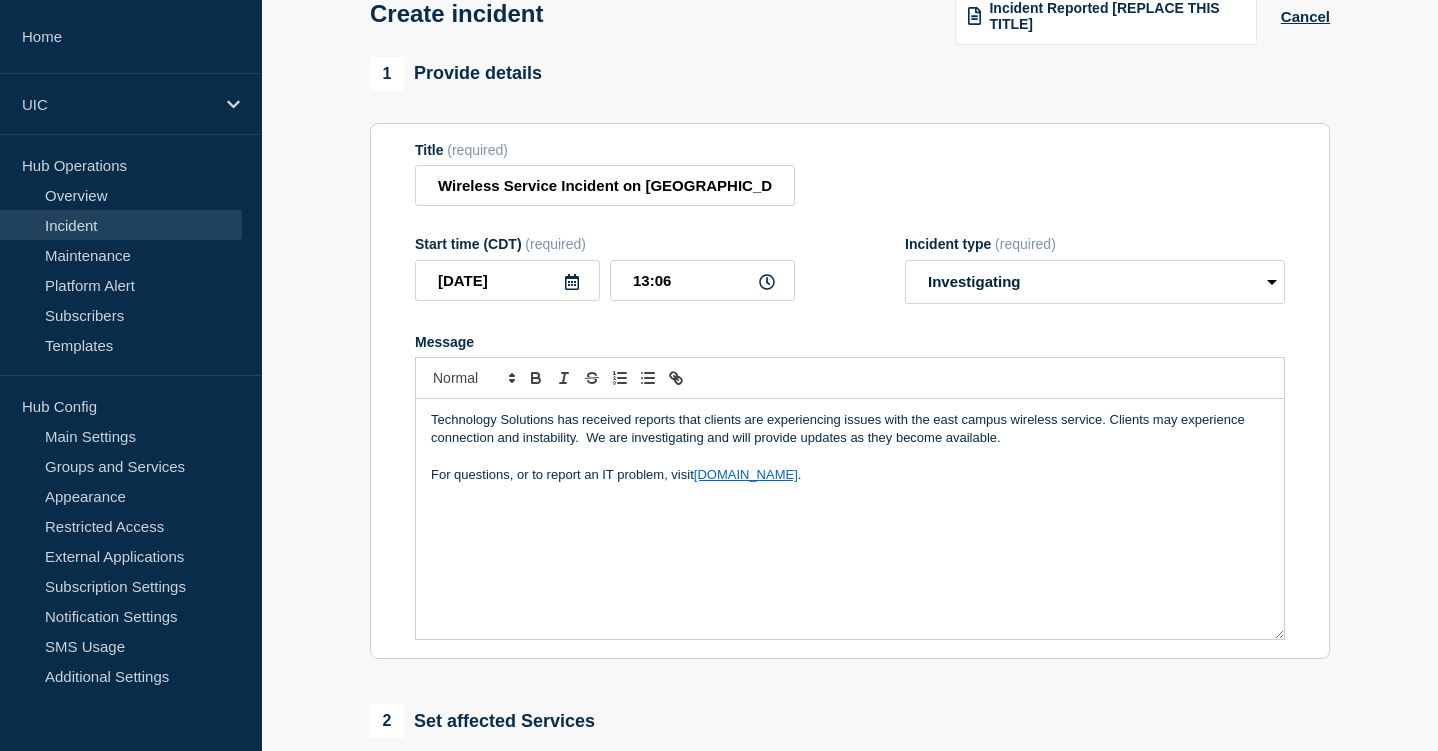 click on "Technology Solutions has received reports that clients are experiencing issues with the east campus wireless service. Clients may experience connection and instability.  We are investigating and will provide updates as they become available." at bounding box center [850, 429] 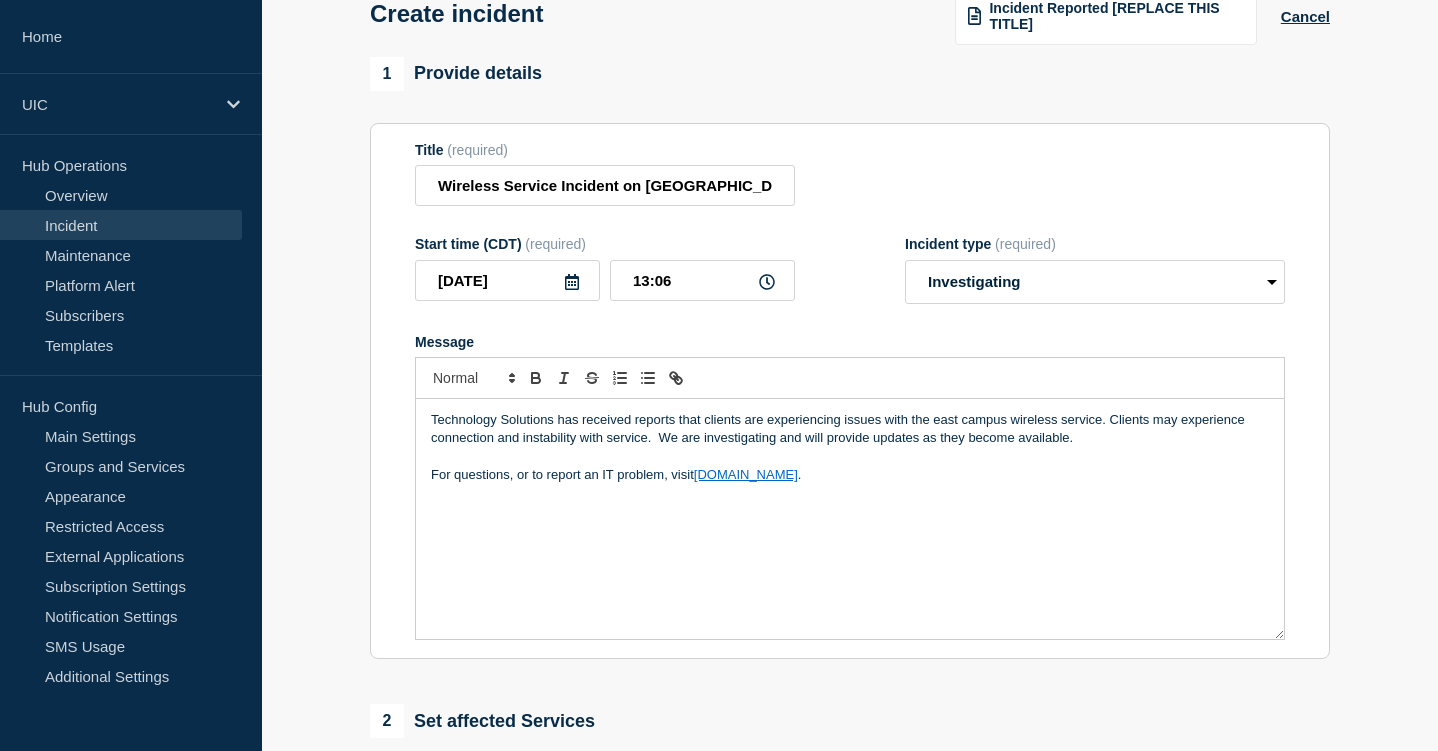 click at bounding box center (850, 457) 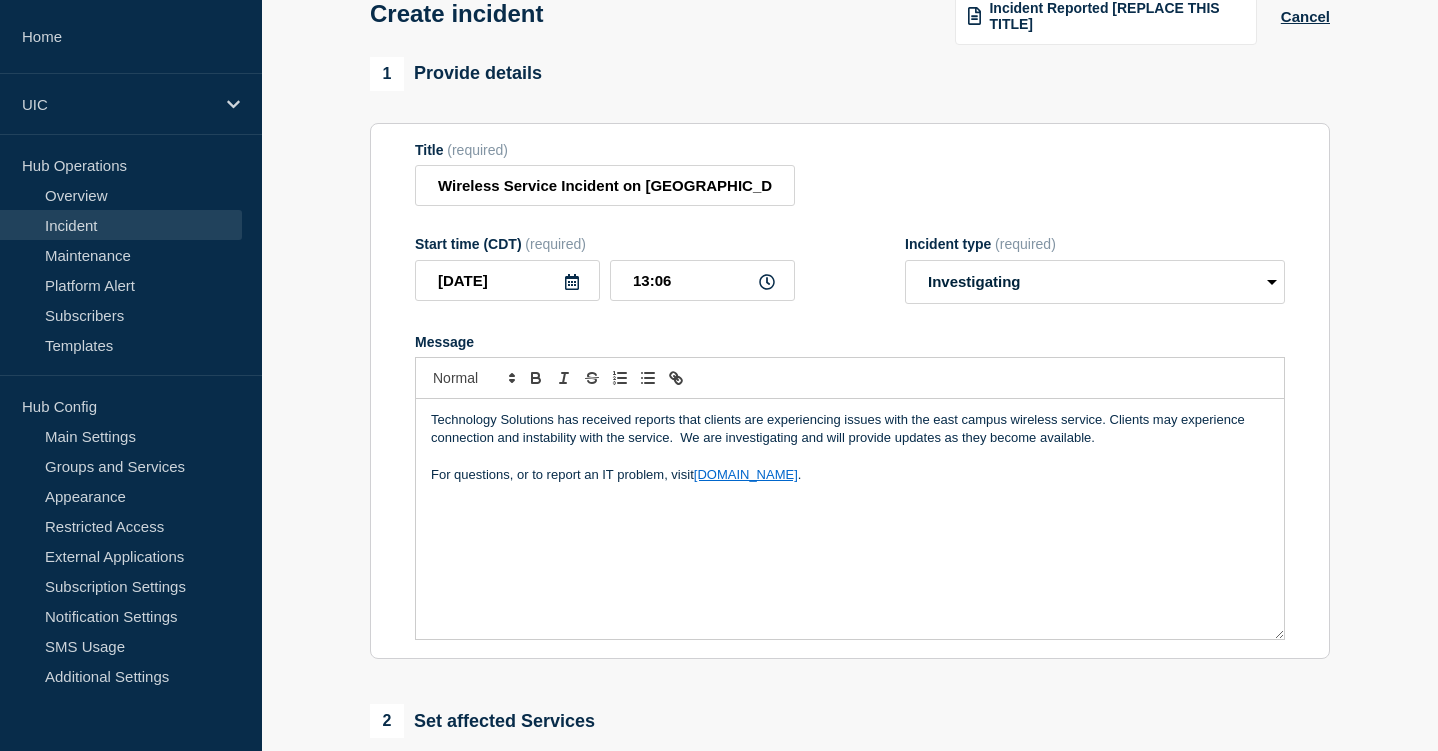 click on "Technology Solutions has received reports that clients are experiencing issues with the east campus wireless service. Clients may experience connection and instability with the service.  We are investigating and will provide updates as they become available." at bounding box center (850, 429) 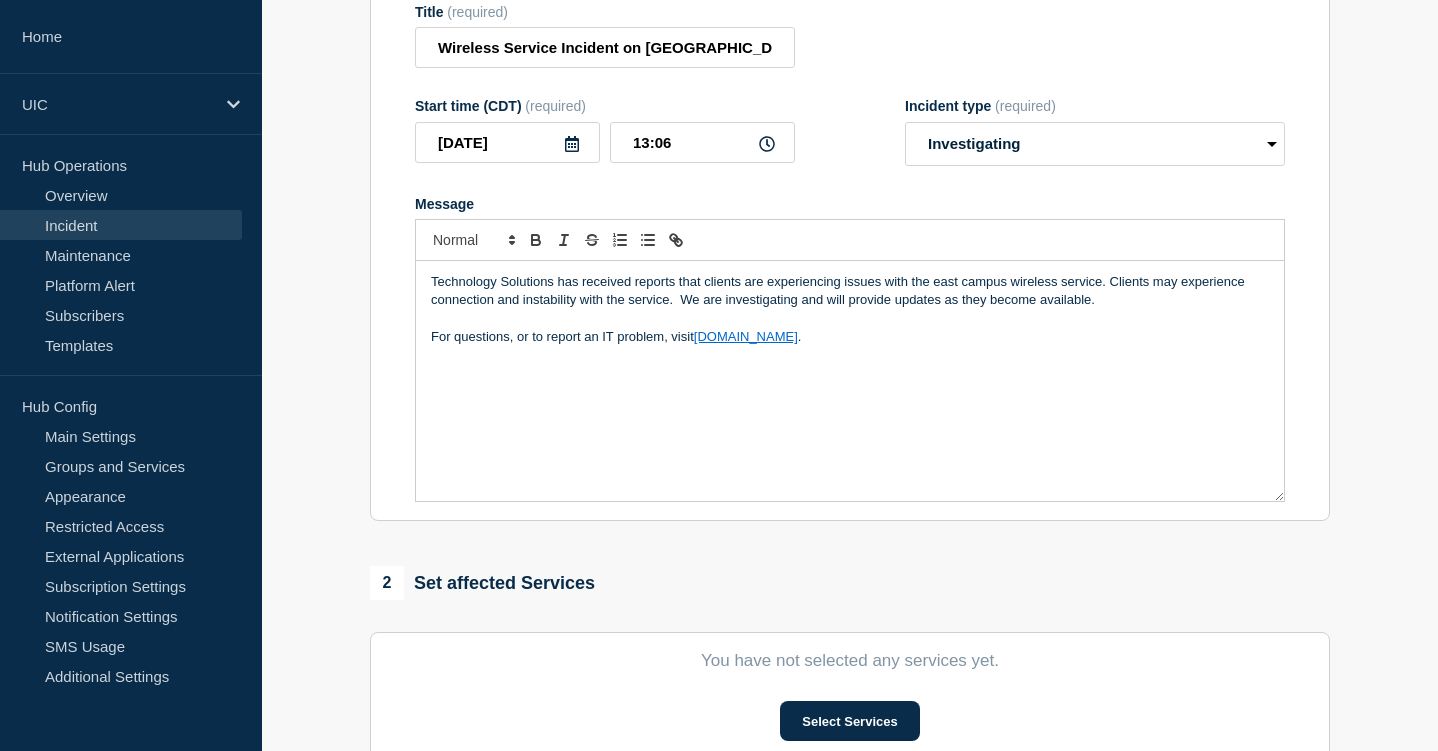 scroll, scrollTop: 387, scrollLeft: 0, axis: vertical 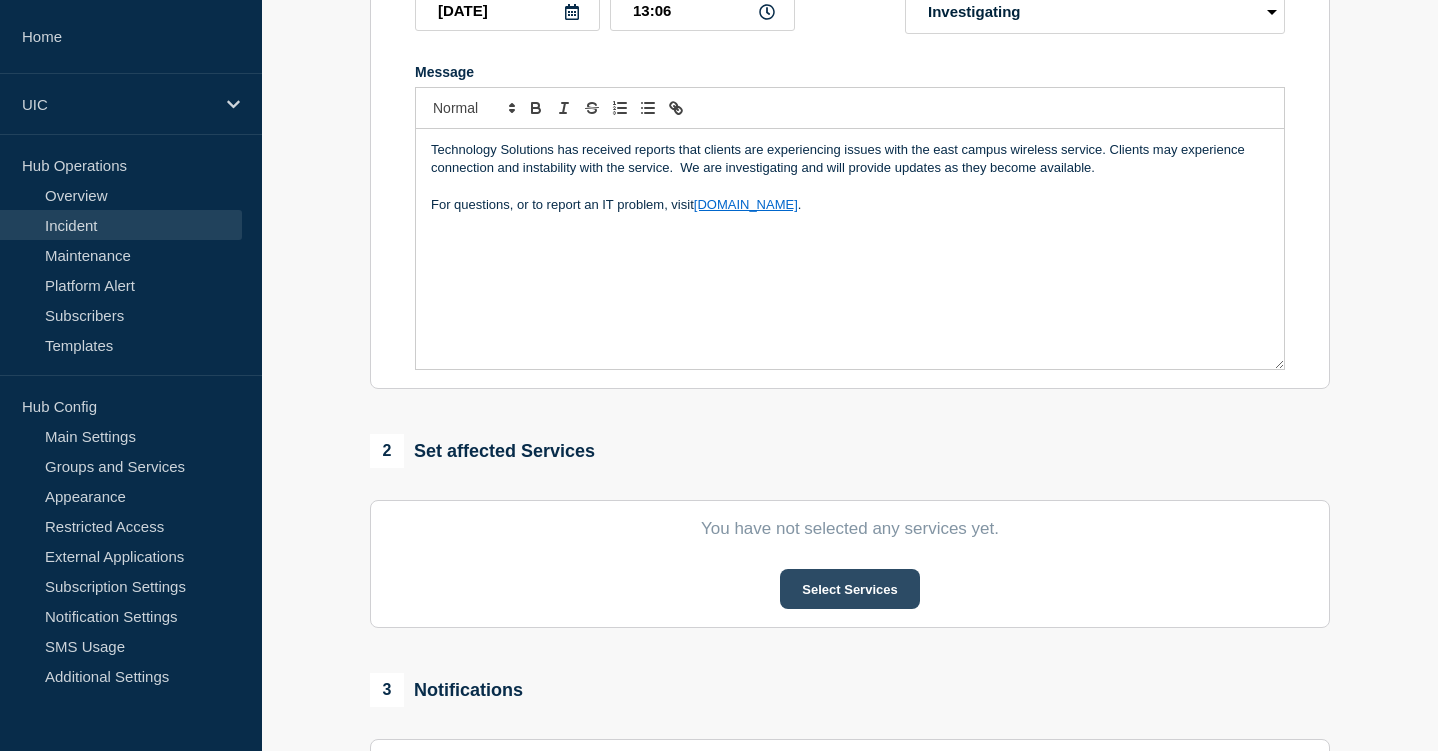 click on "Select Services" at bounding box center [849, 589] 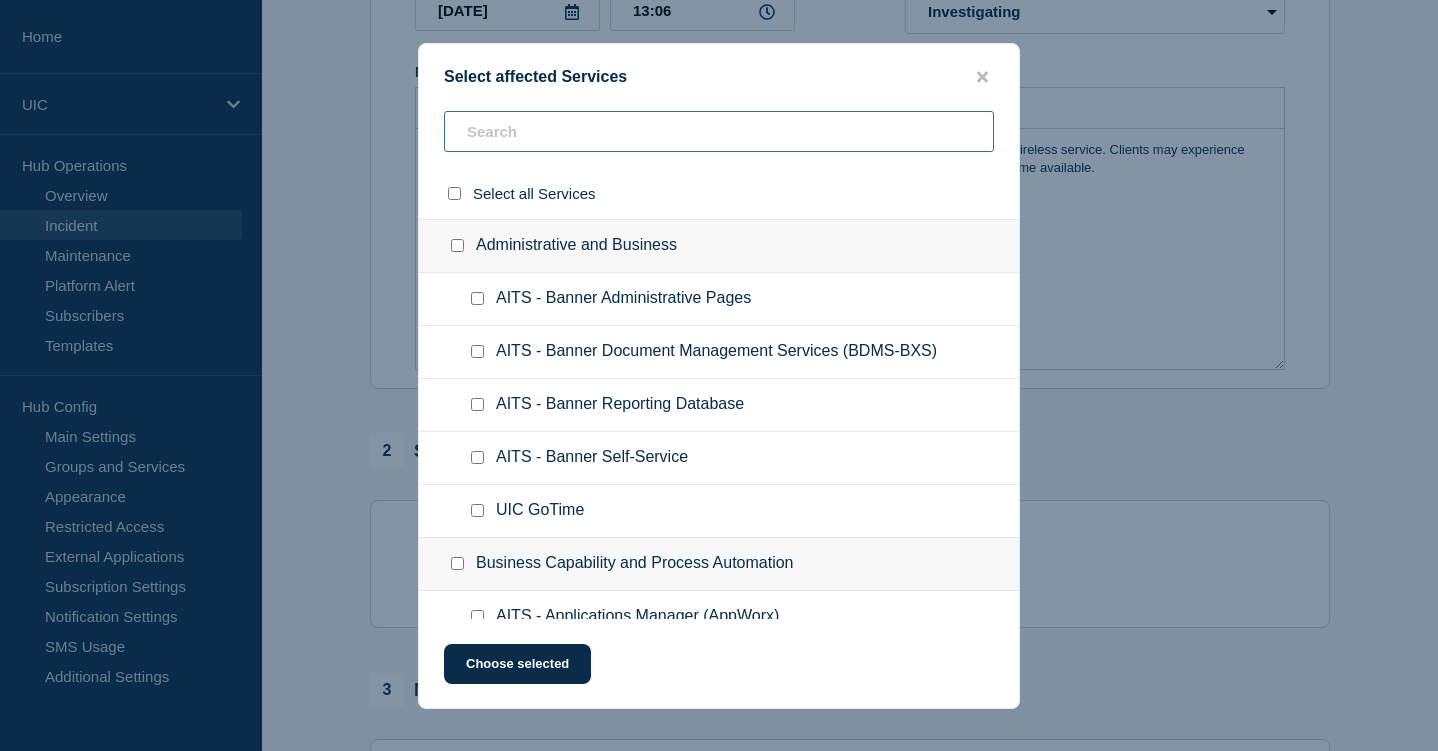 click at bounding box center [719, 131] 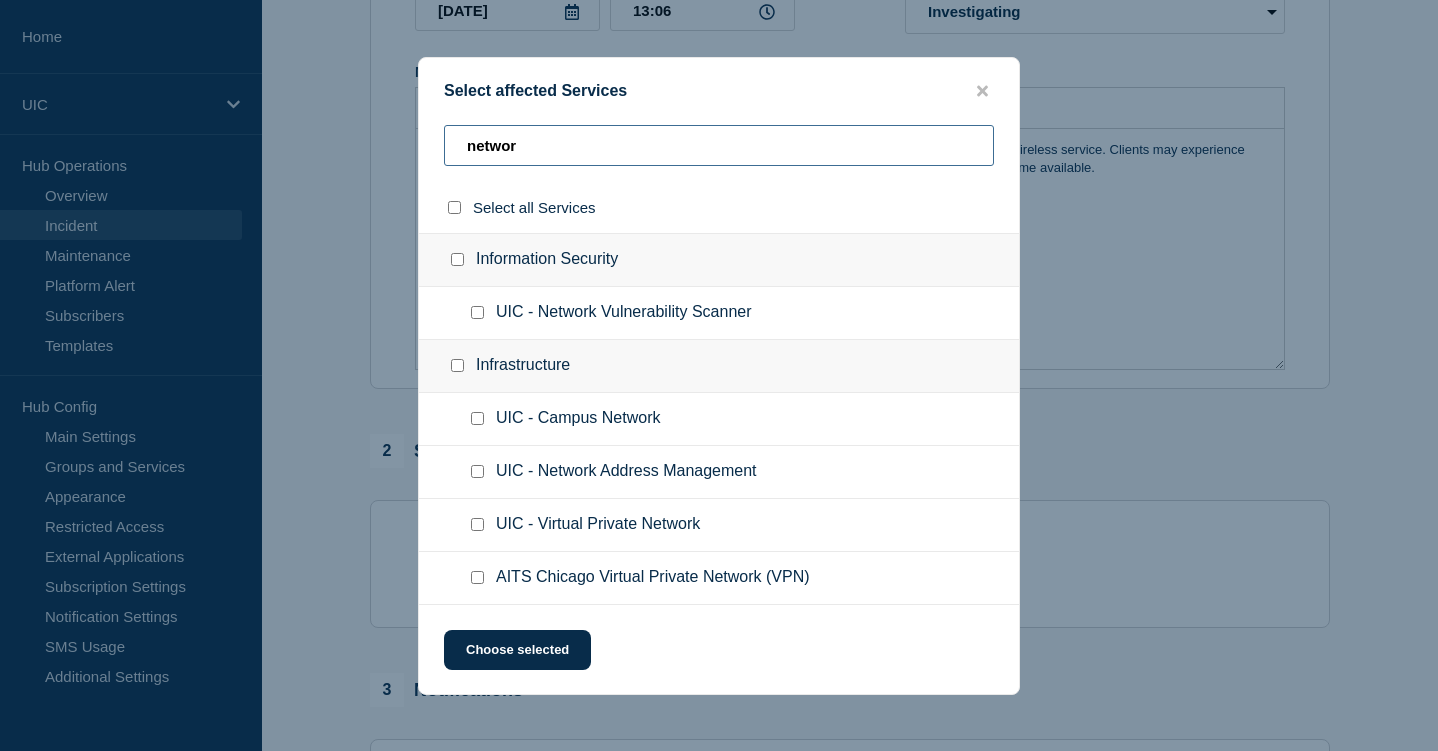 type on "network" 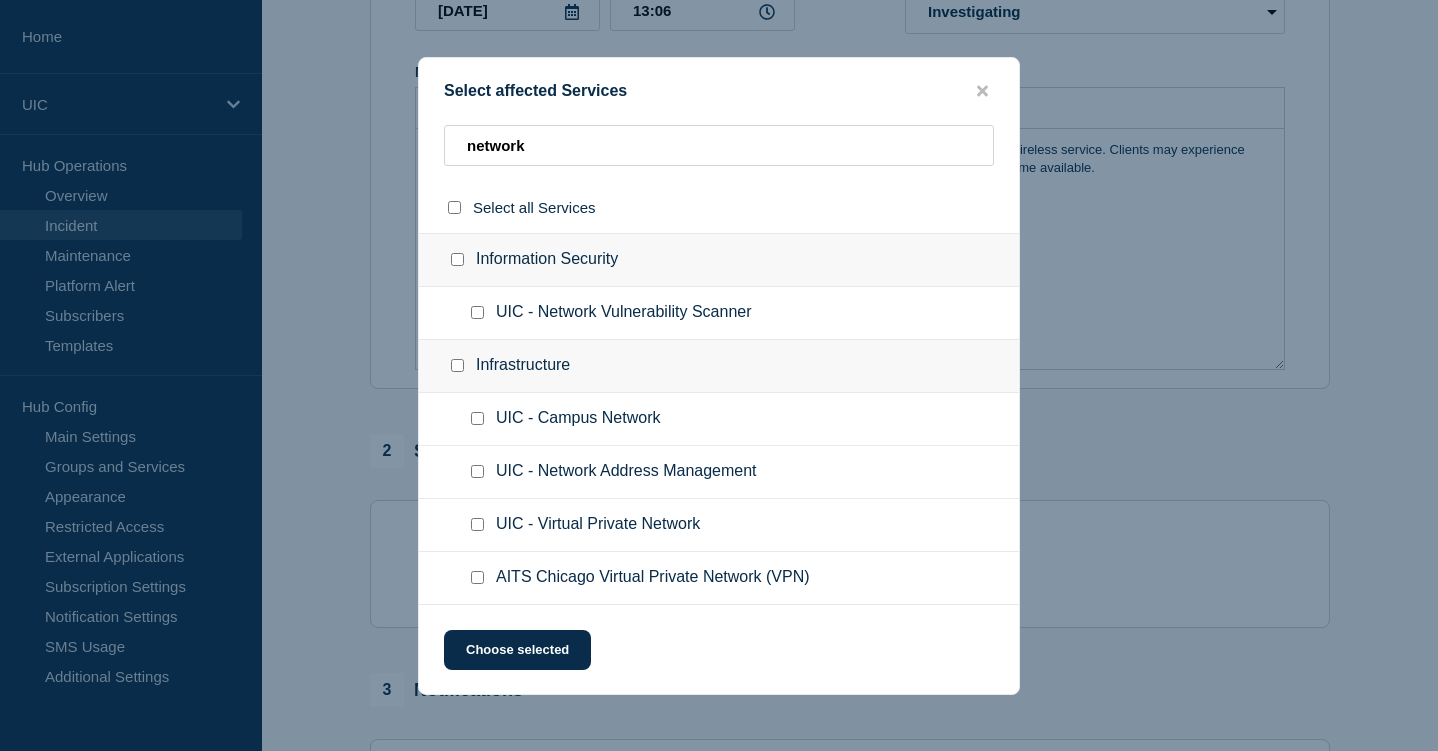 drag, startPoint x: 686, startPoint y: 163, endPoint x: 627, endPoint y: 435, distance: 278.32535 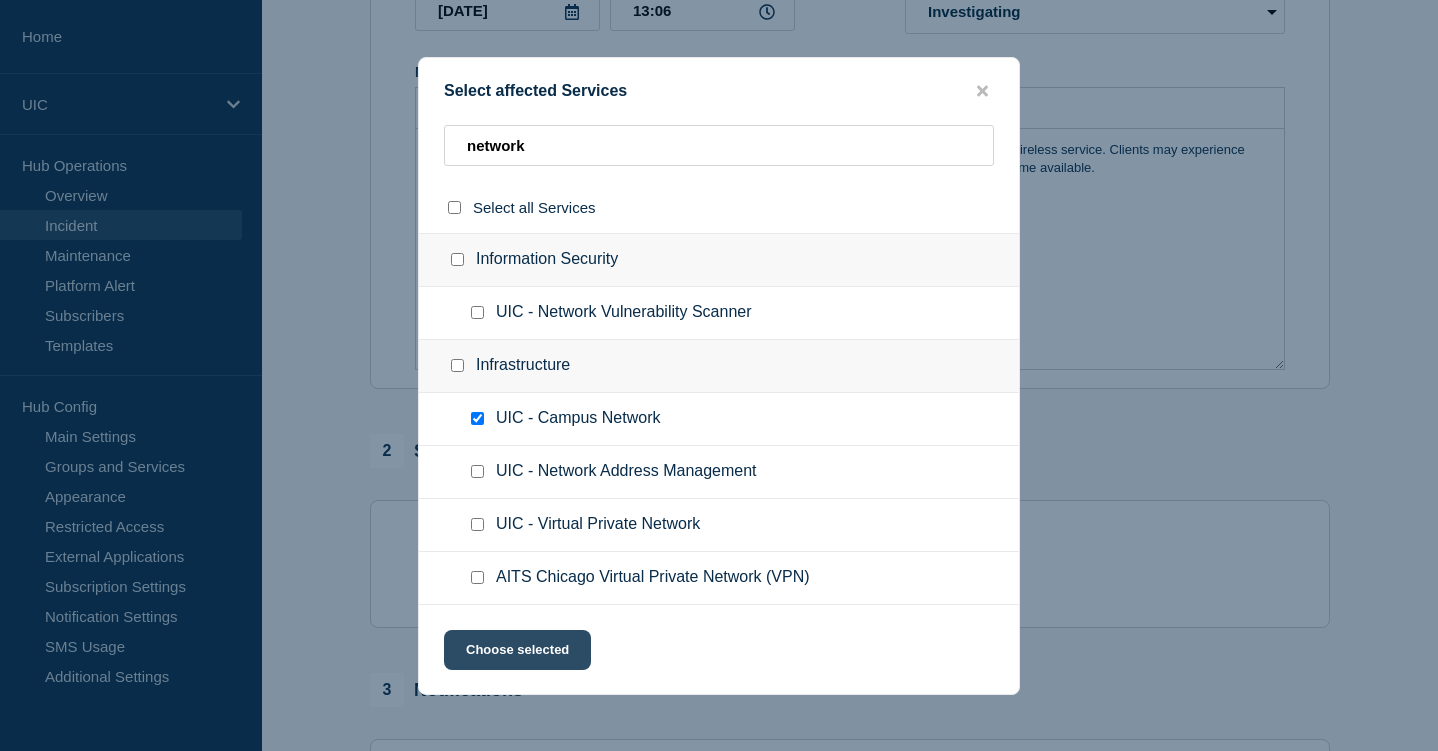 click on "Choose selected" 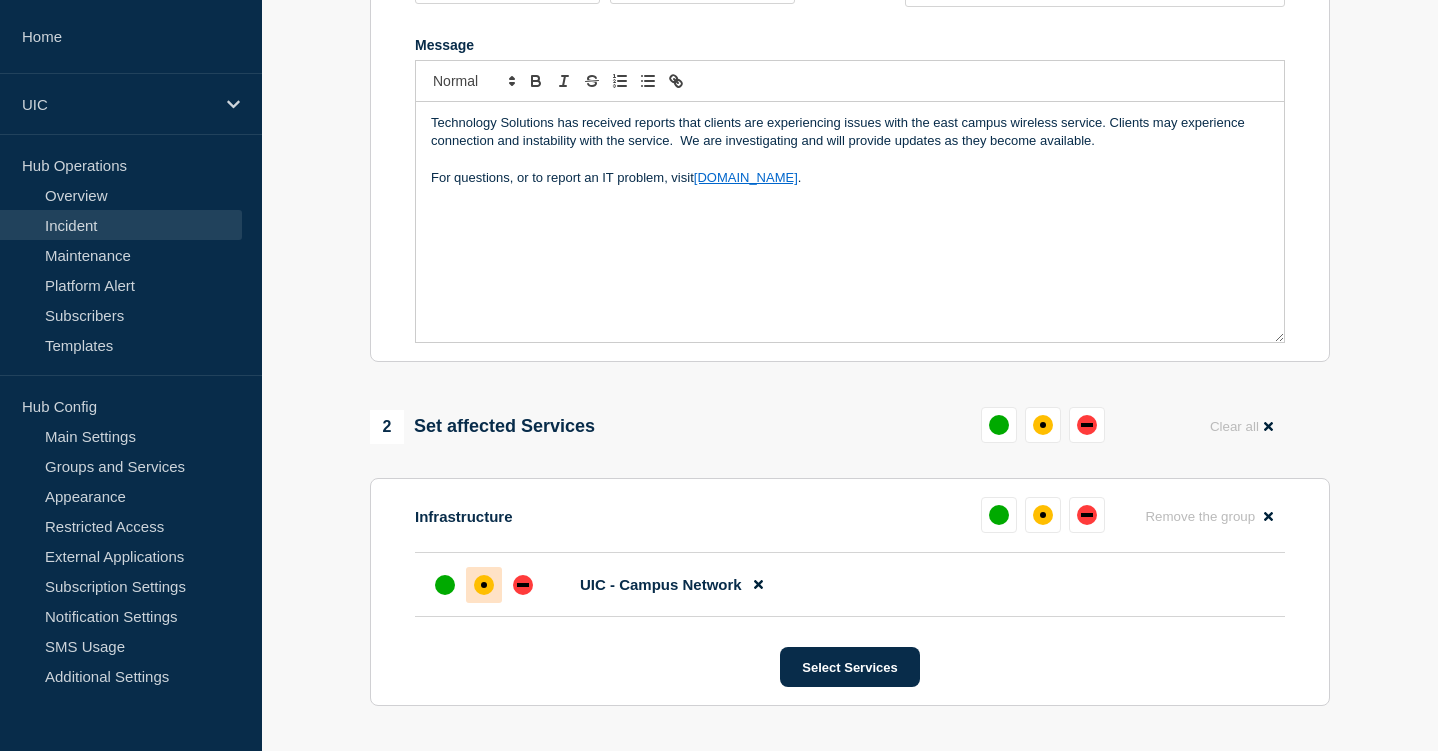 click at bounding box center (484, 585) 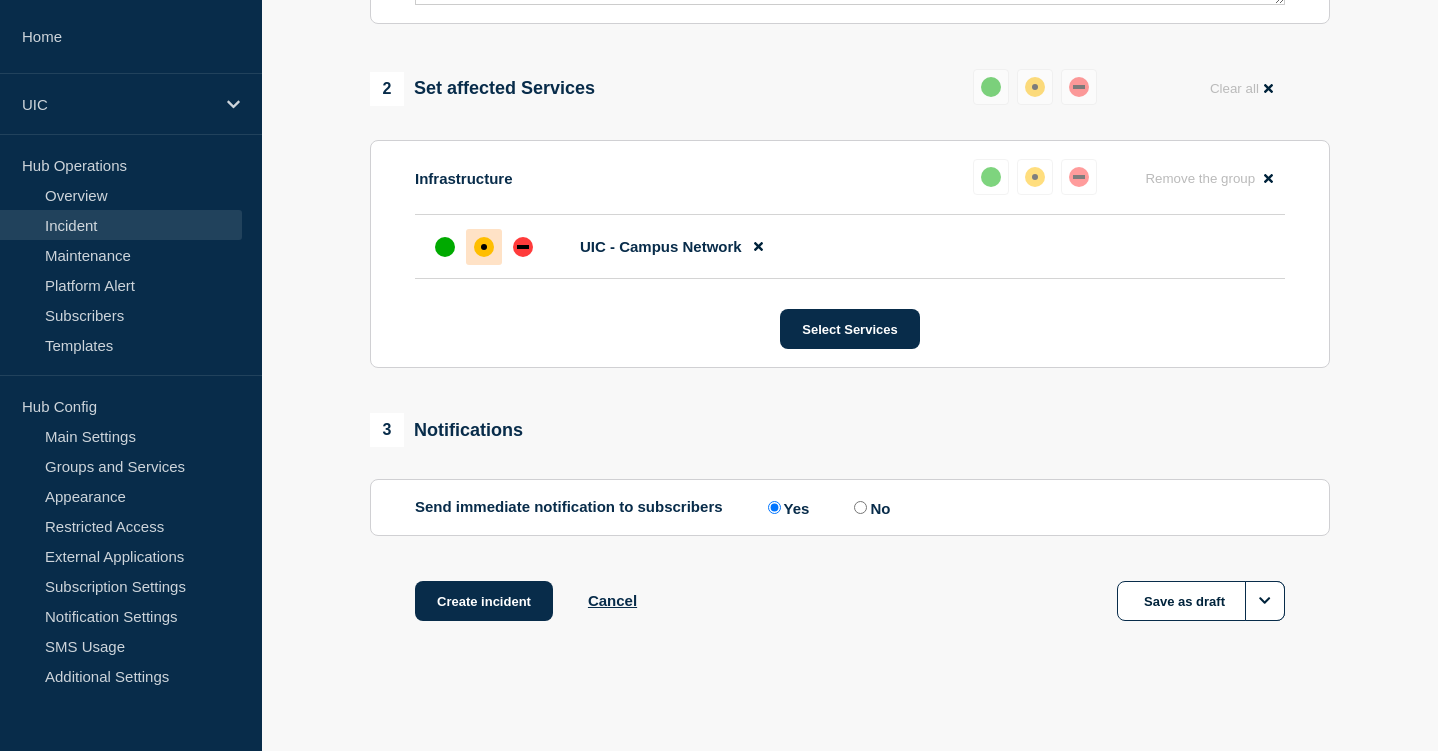 scroll, scrollTop: 771, scrollLeft: 0, axis: vertical 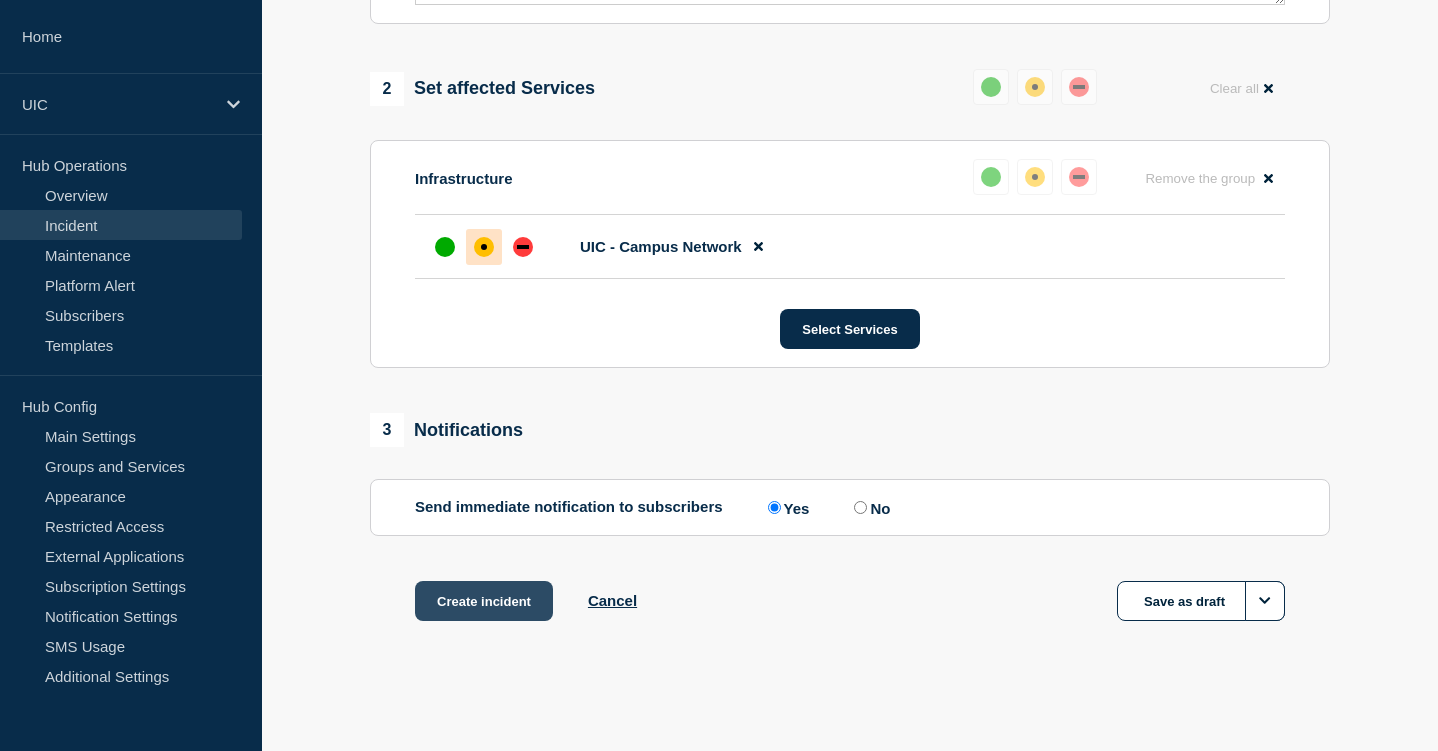 click on "Create incident" at bounding box center [484, 601] 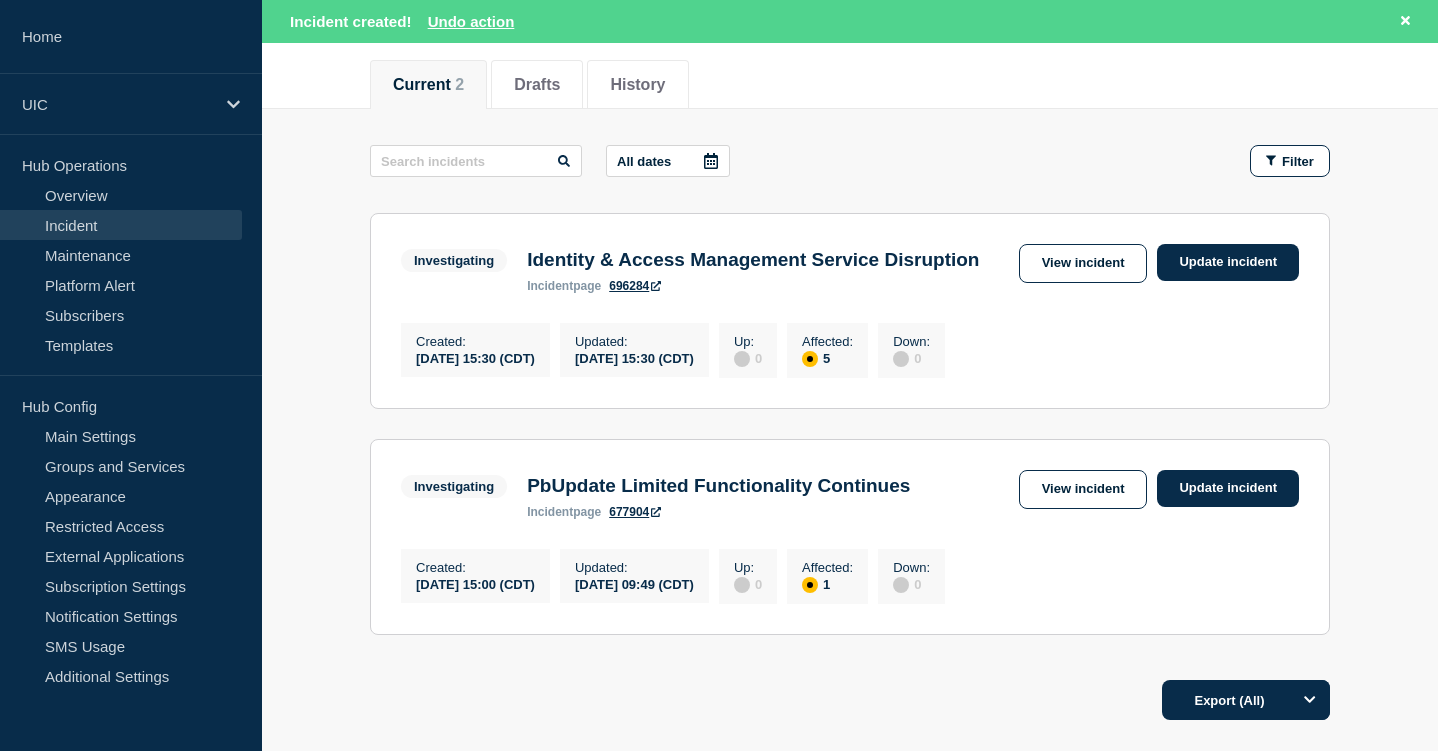 scroll, scrollTop: 307, scrollLeft: 0, axis: vertical 